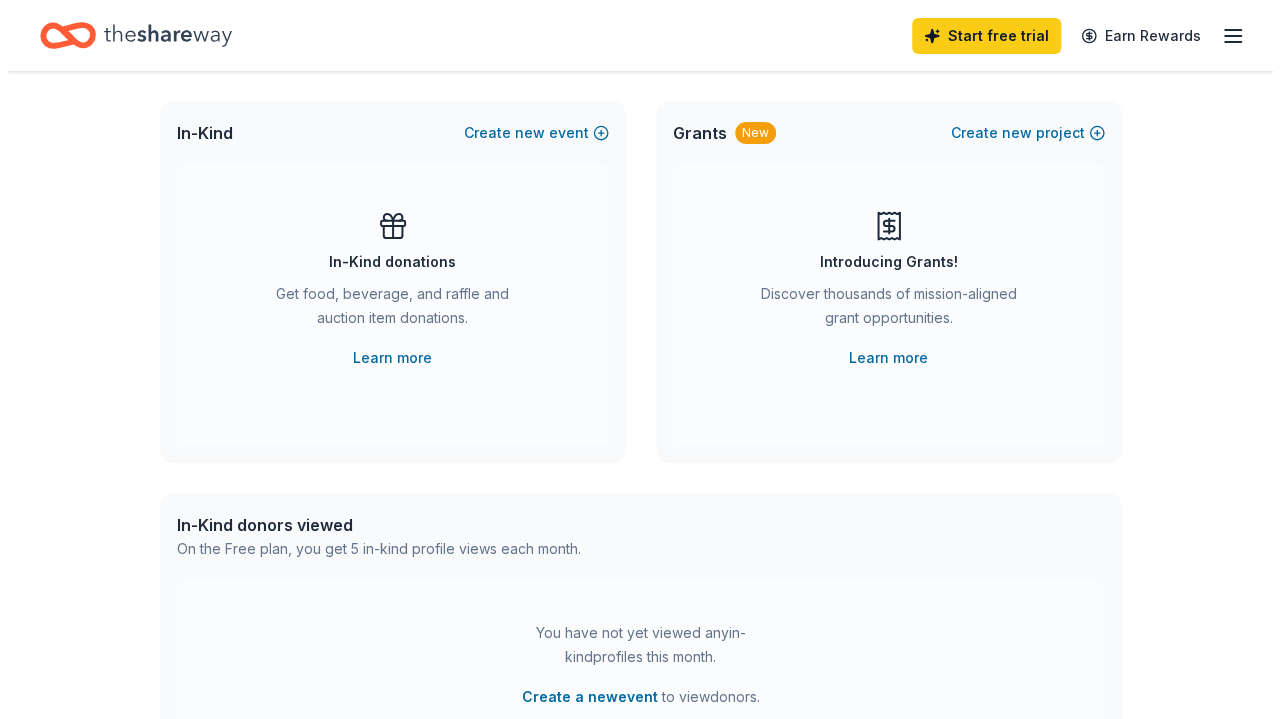 scroll, scrollTop: 0, scrollLeft: 0, axis: both 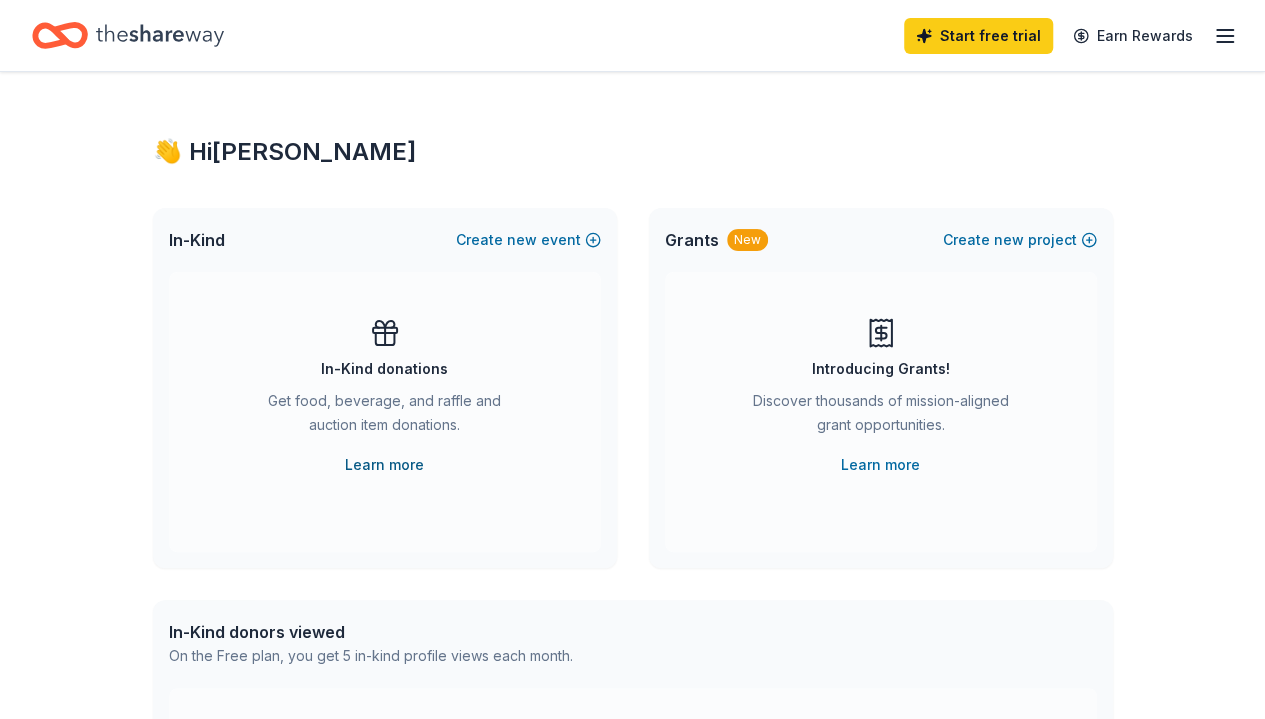 click on "Learn more" at bounding box center [384, 465] 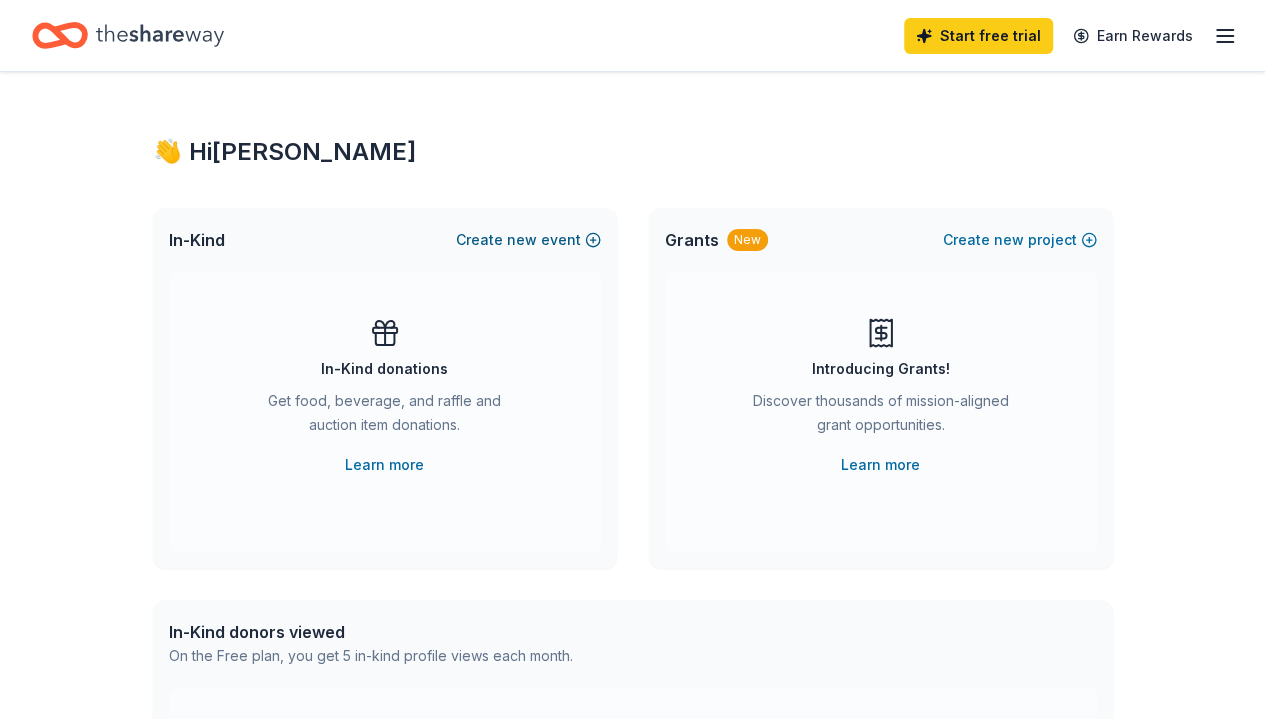 click on "new" at bounding box center [522, 240] 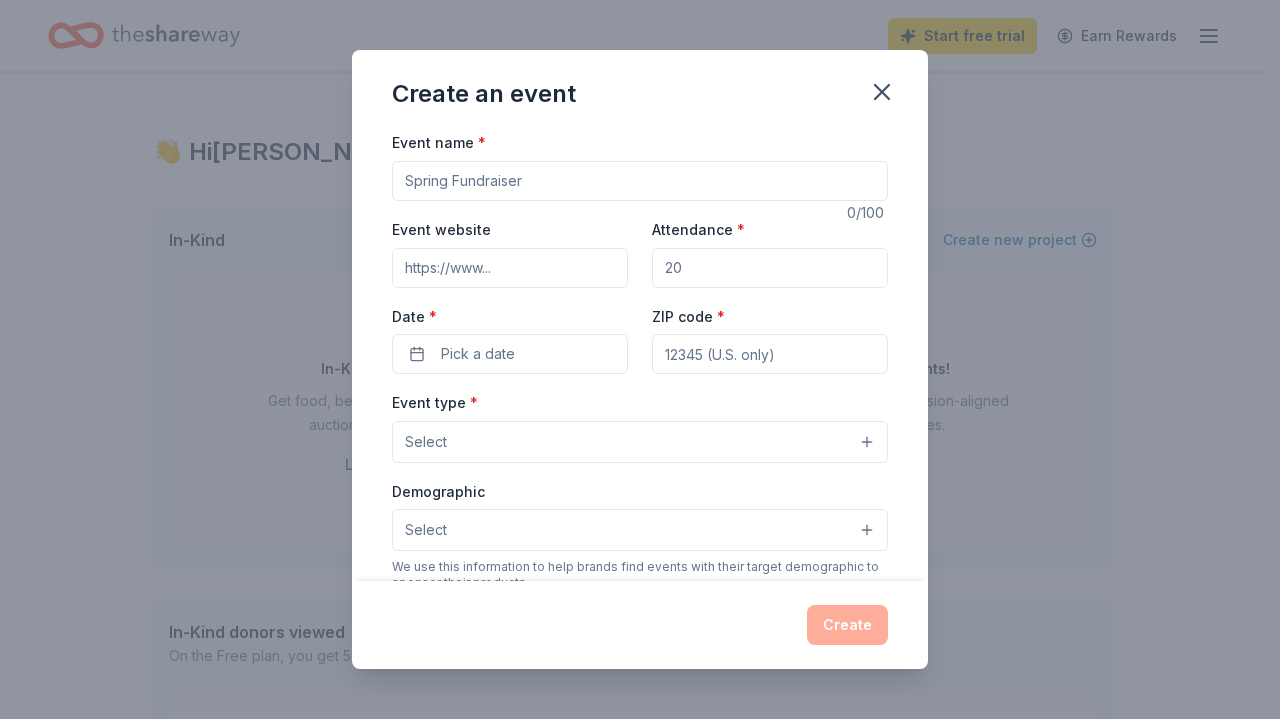 click on "Event name *" at bounding box center (640, 181) 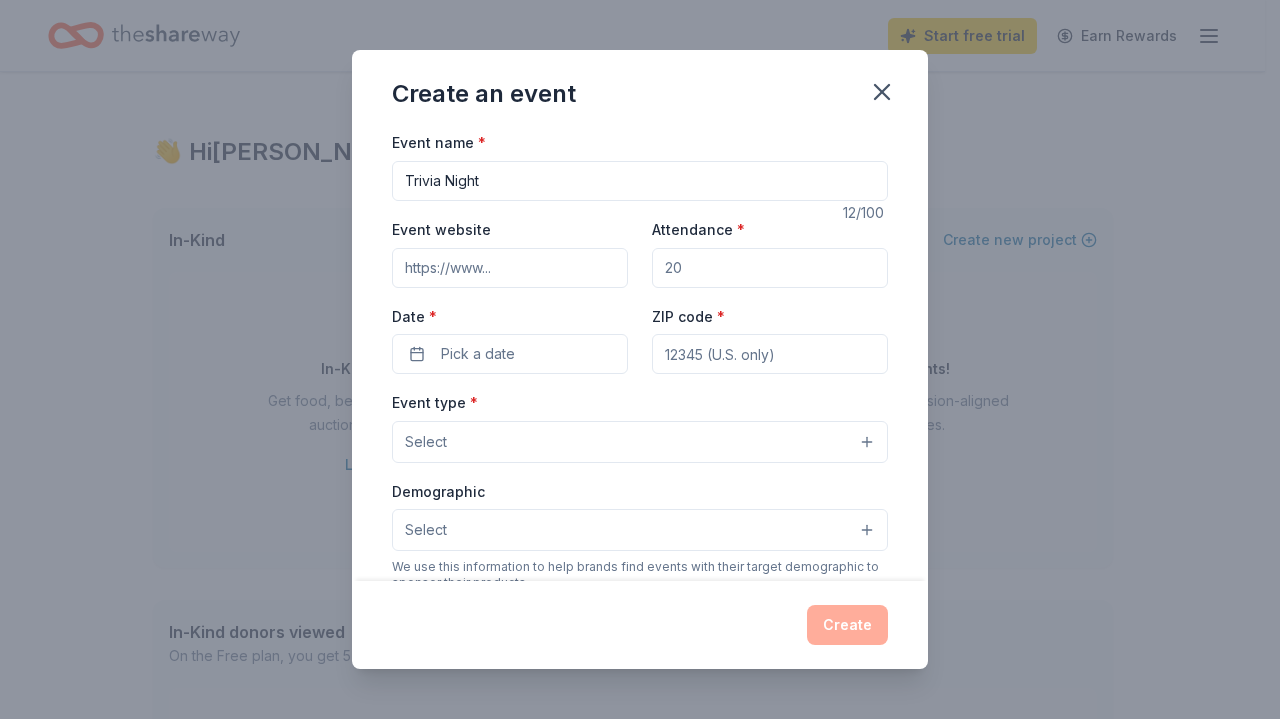 type on "Trivia Night" 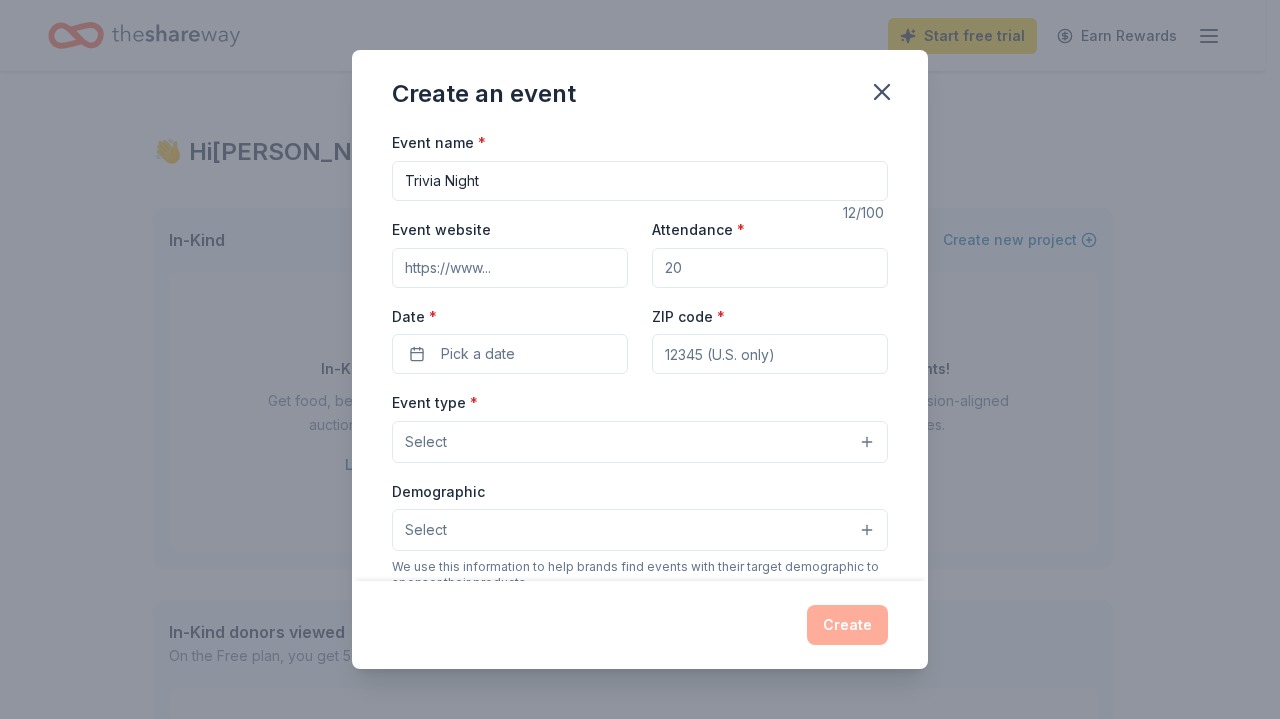 click on "Attendance *" at bounding box center [770, 268] 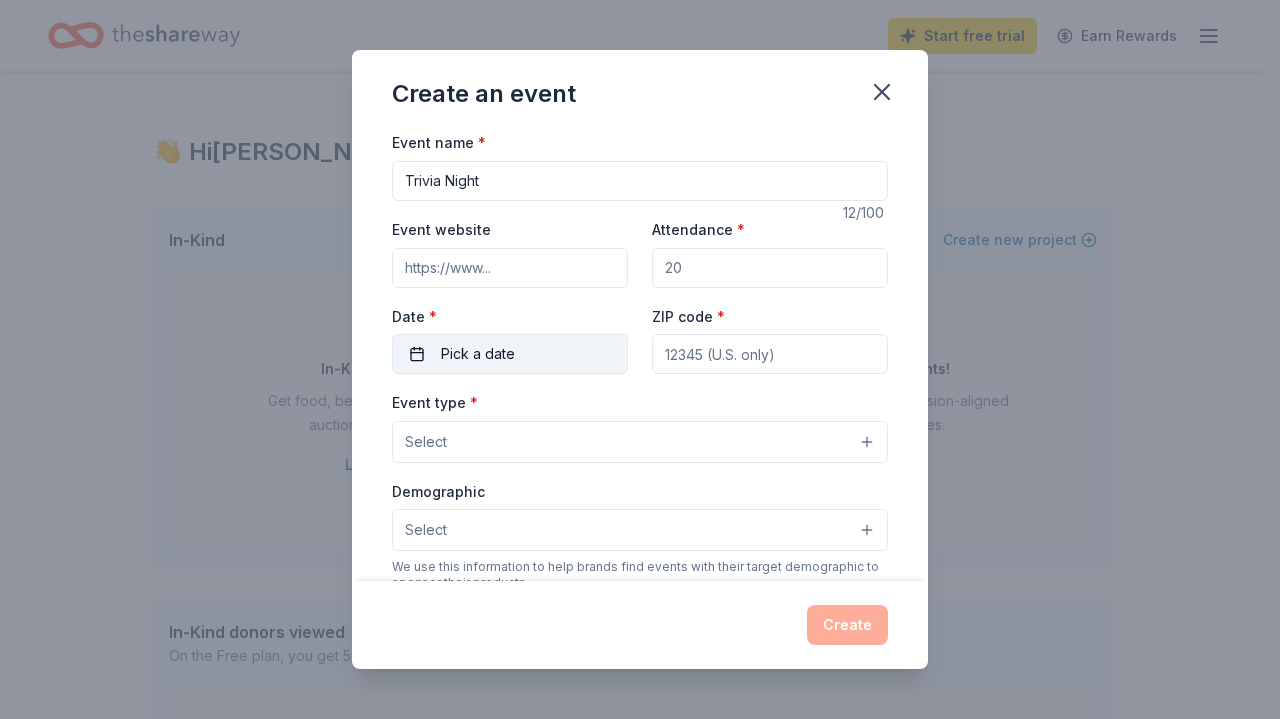 click on "Pick a date" at bounding box center [510, 354] 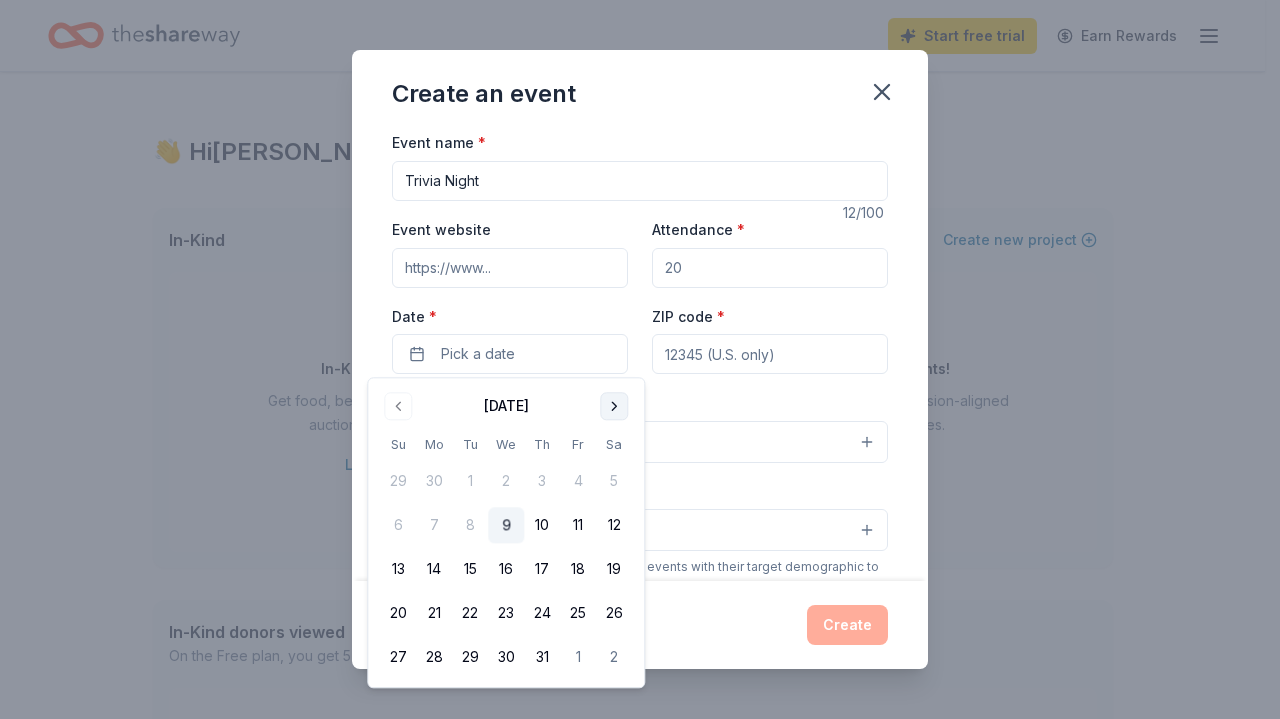 click at bounding box center [614, 406] 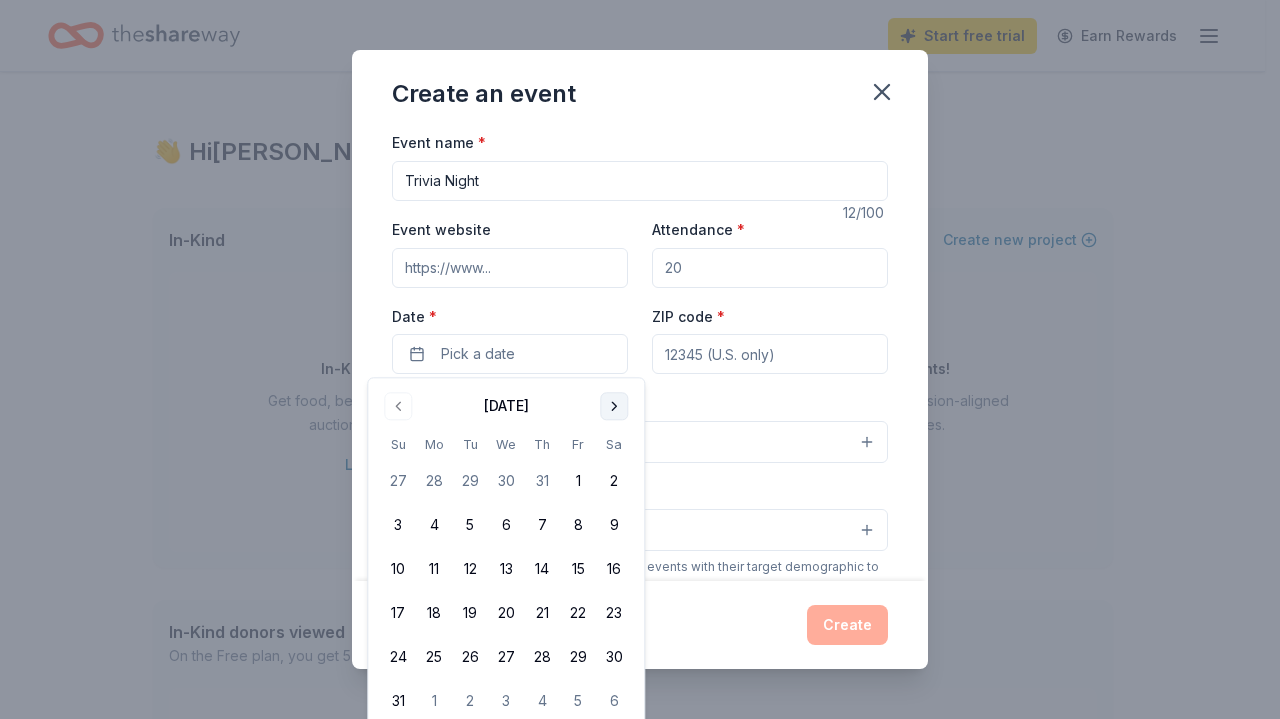 click at bounding box center (614, 406) 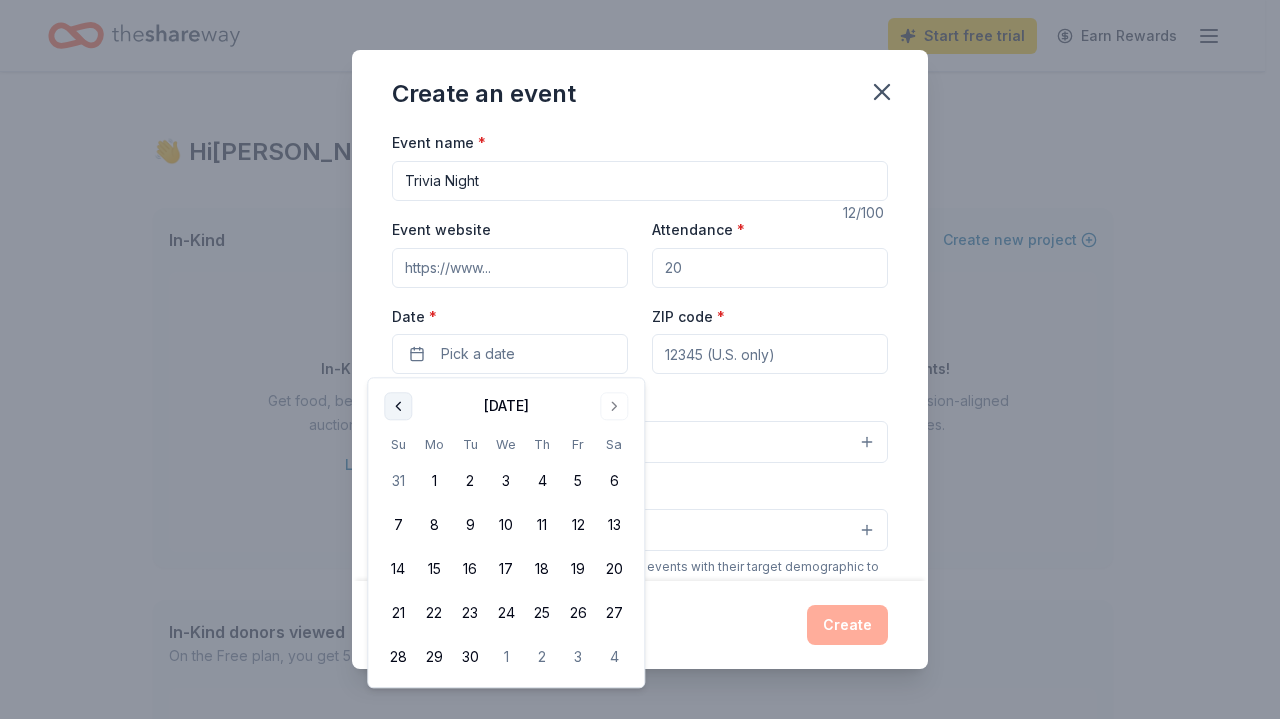 click at bounding box center [398, 406] 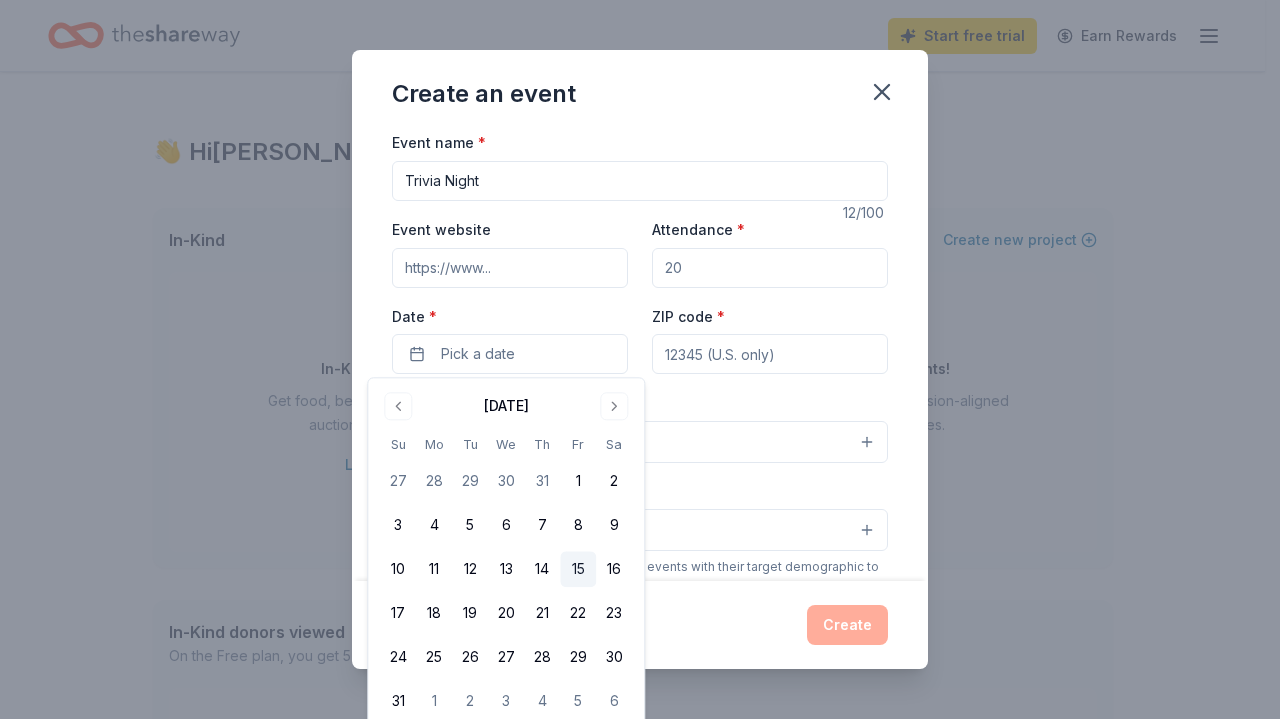 click on "15" at bounding box center (578, 570) 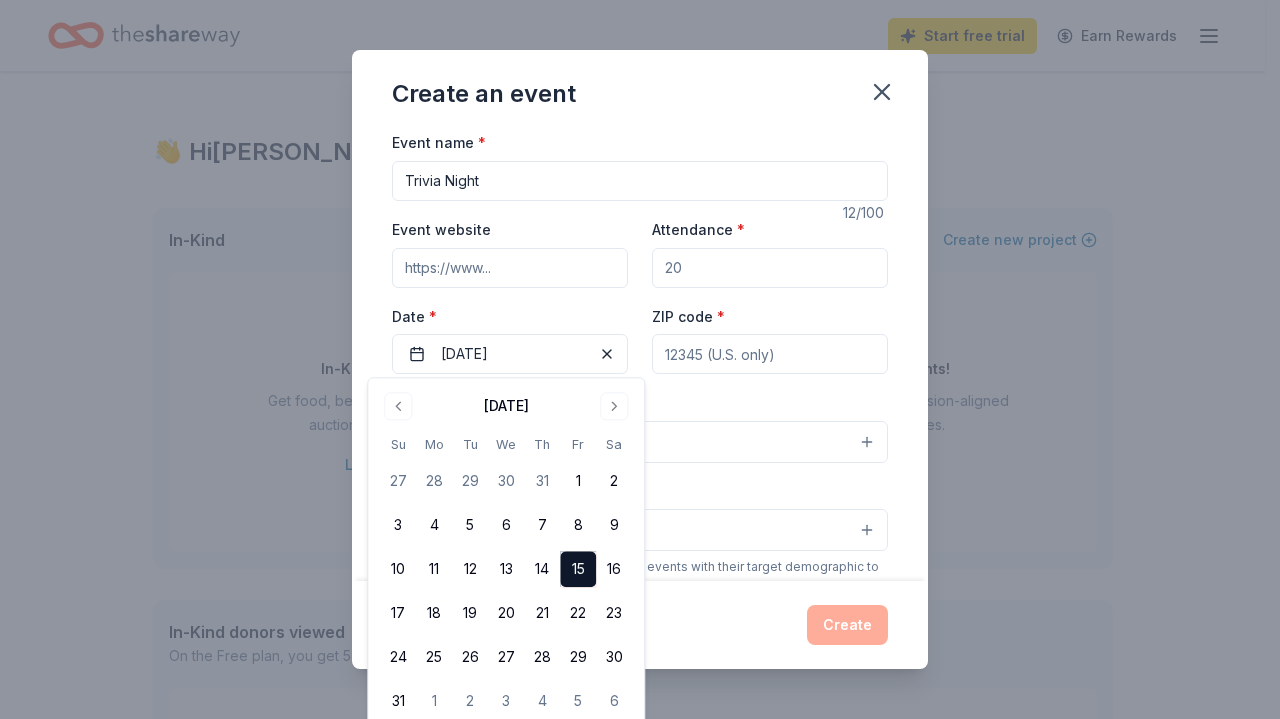 click on "15" at bounding box center (578, 570) 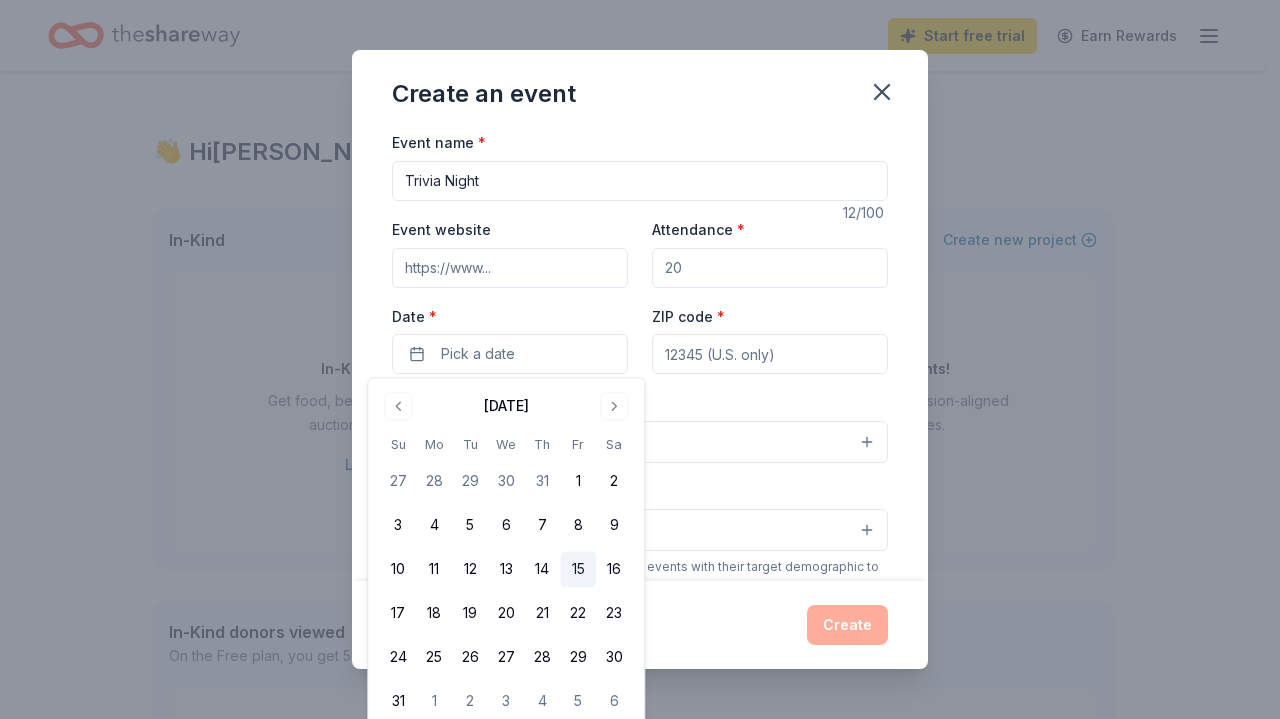 click on "15" at bounding box center [578, 570] 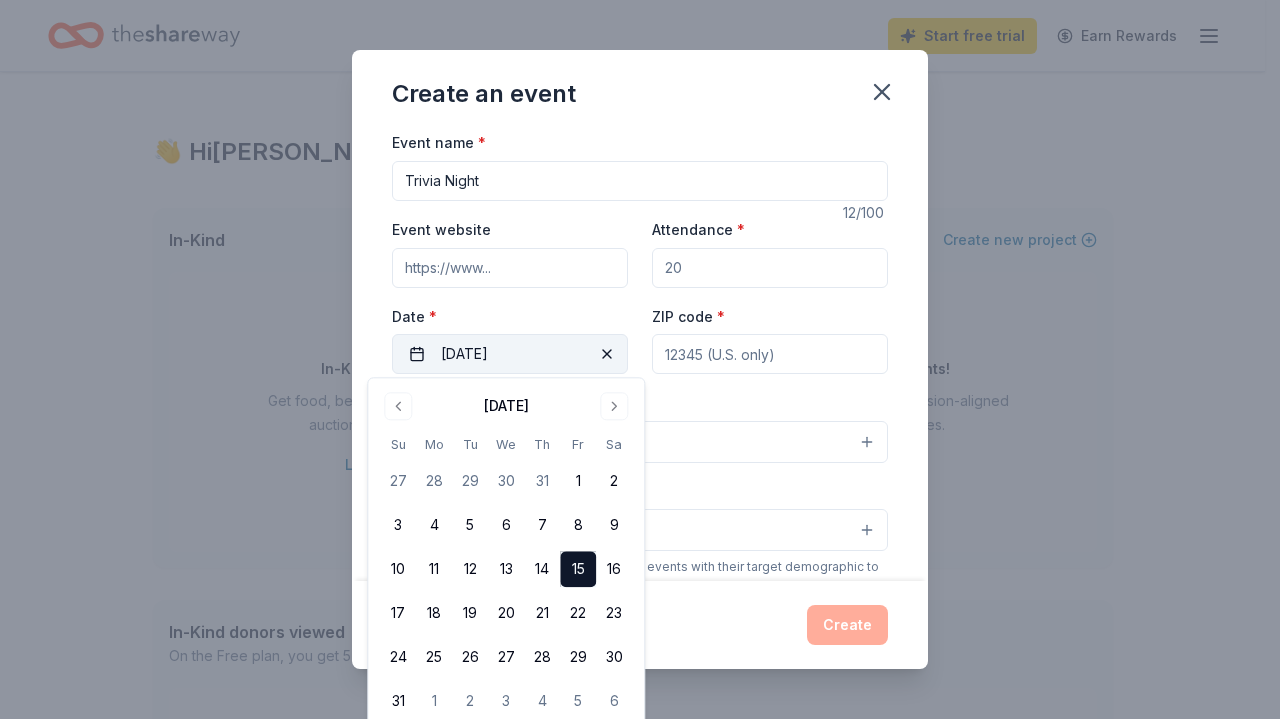 click on "08/15/2025" at bounding box center (510, 354) 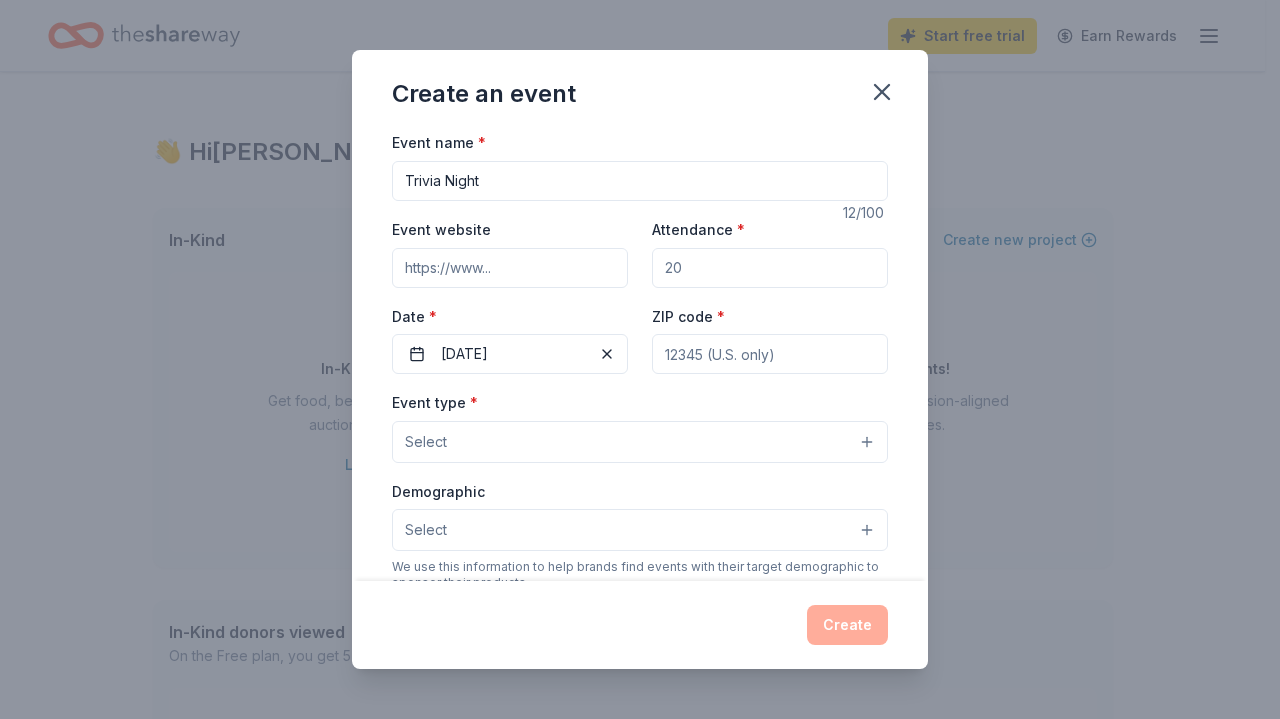click on "ZIP code *" at bounding box center (770, 354) 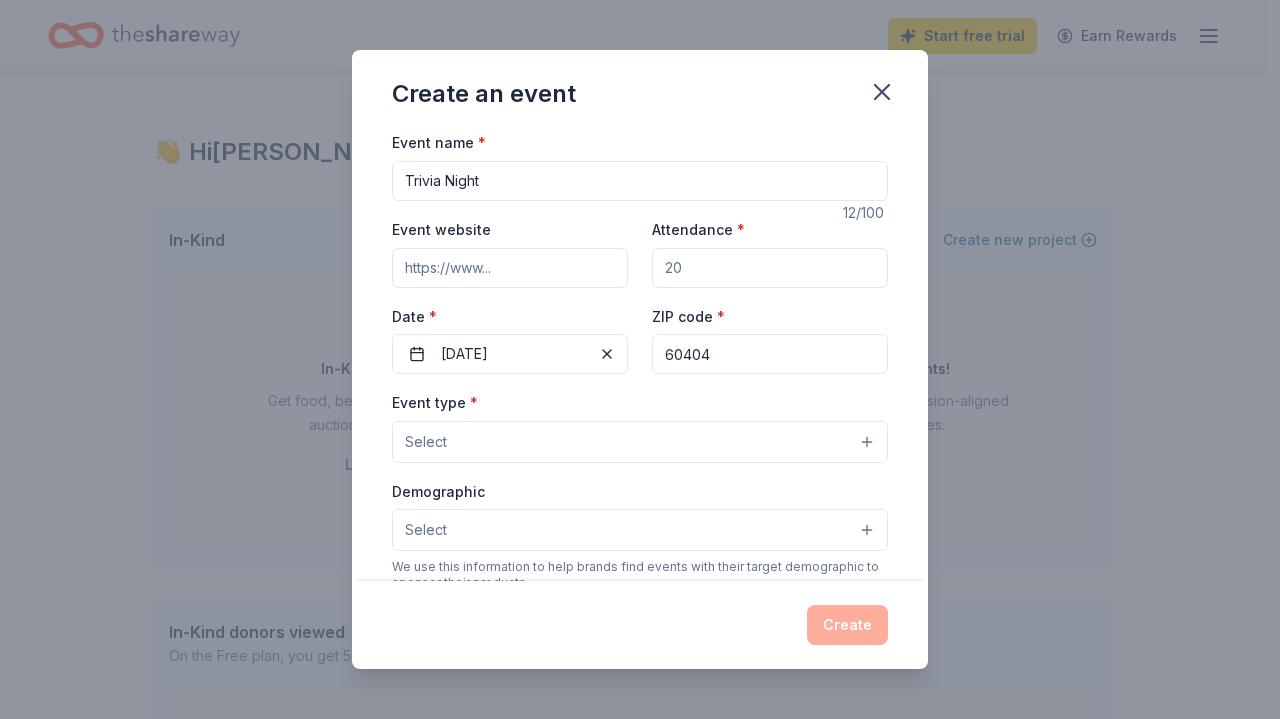 type on "1147 Brook Forest Ave" 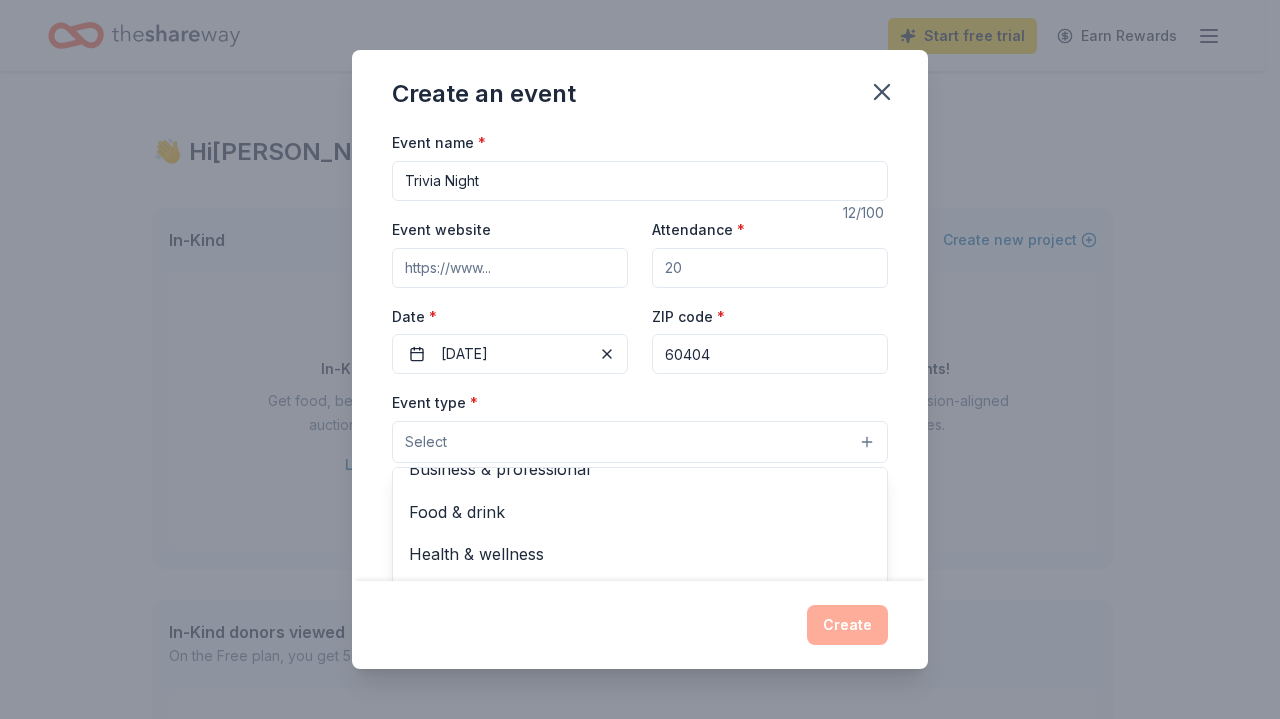 scroll, scrollTop: 0, scrollLeft: 0, axis: both 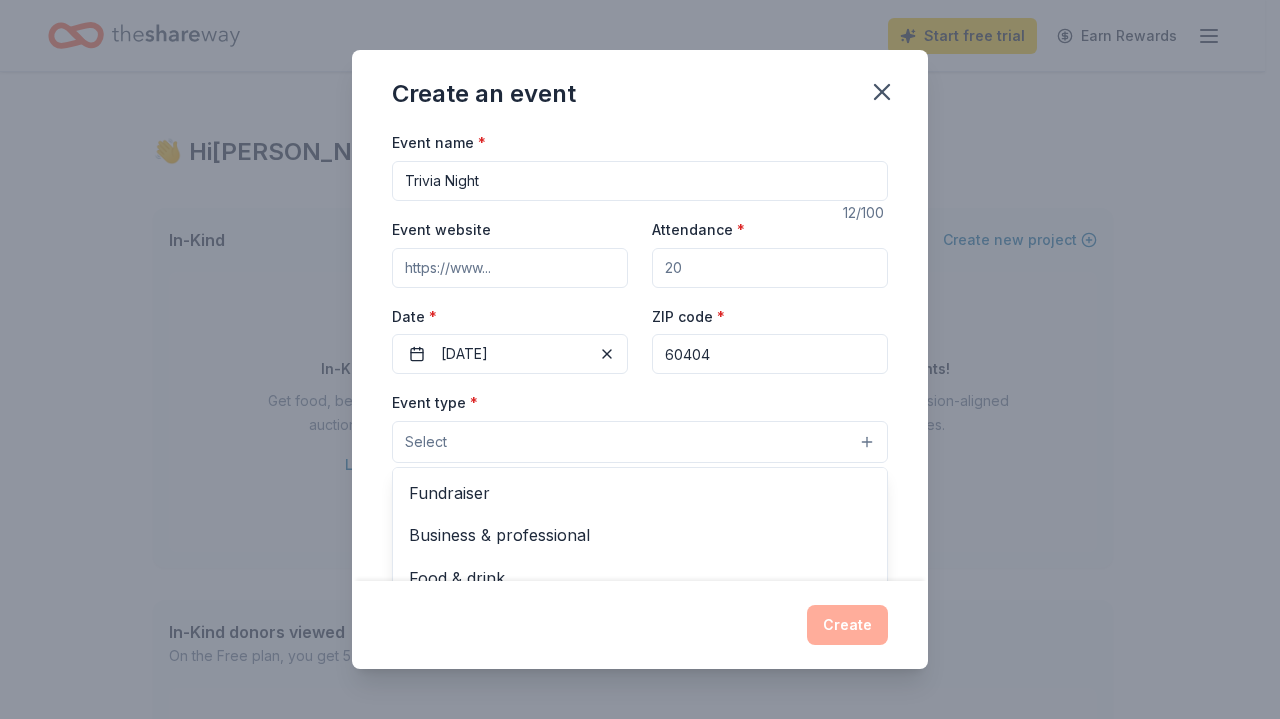 click on "Fundraiser" at bounding box center (640, 493) 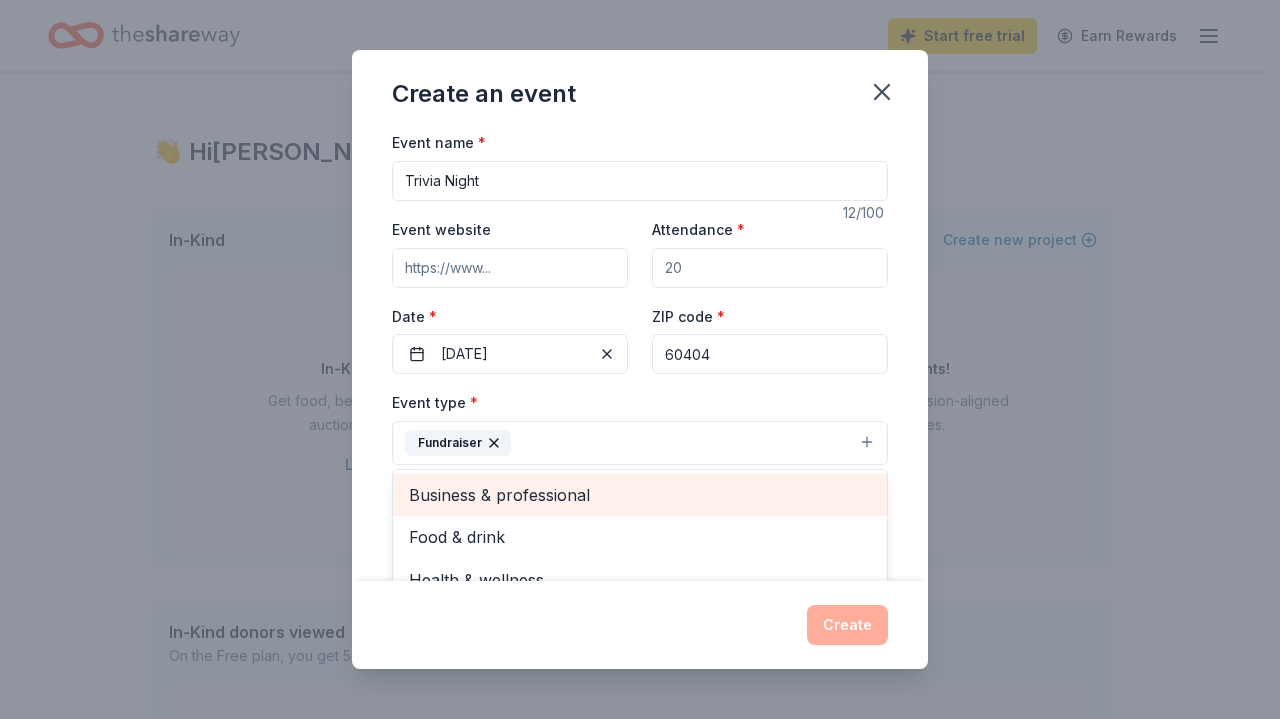 click on "Fundraiser" at bounding box center (640, 443) 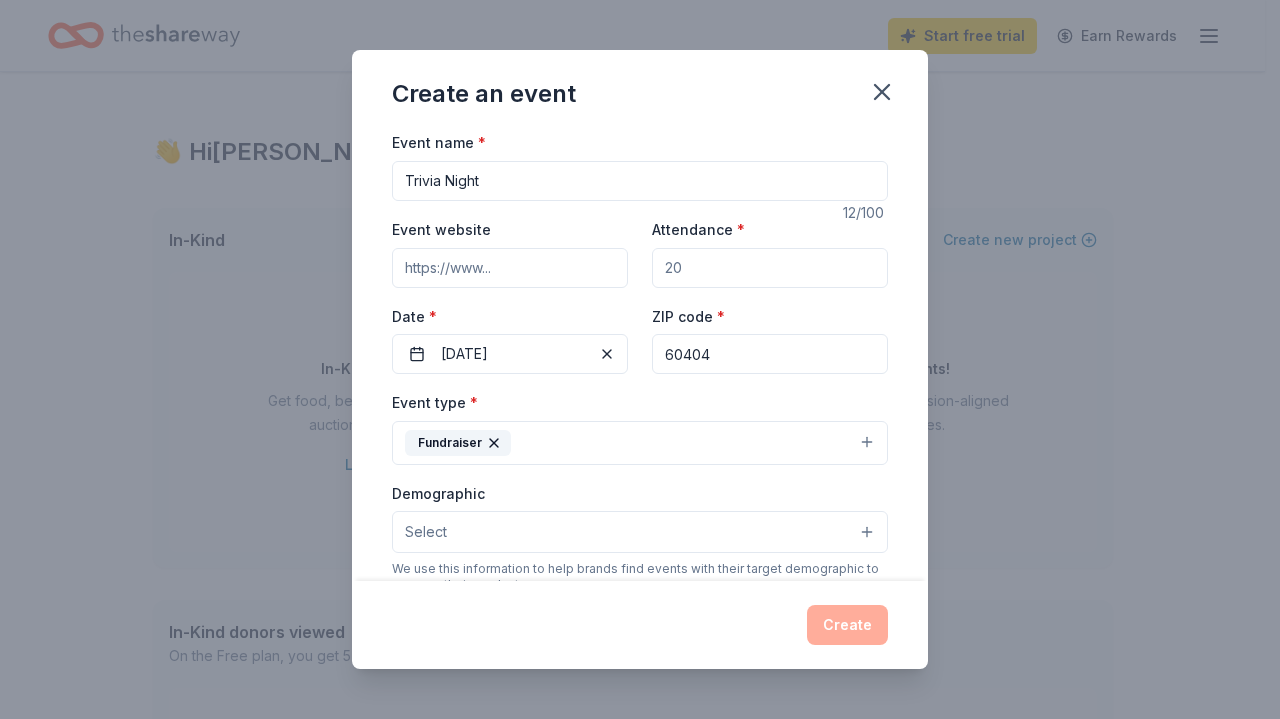 click on "Select" at bounding box center (640, 532) 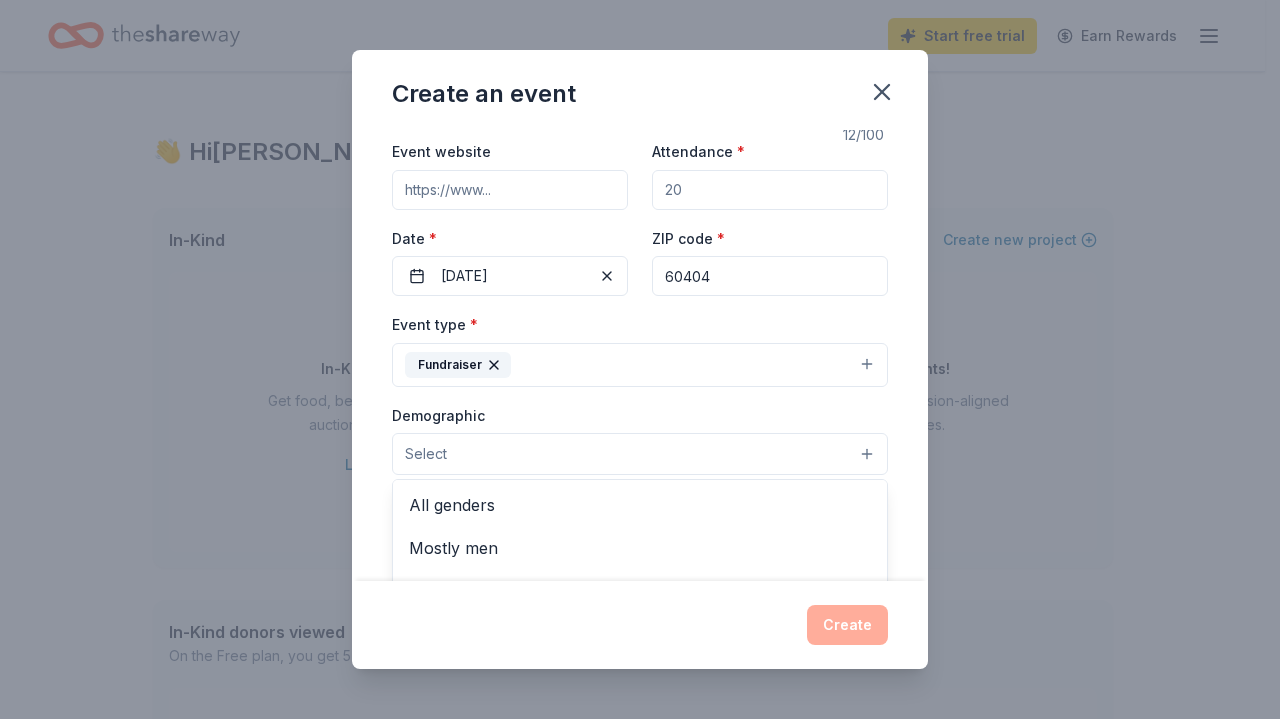 scroll, scrollTop: 139, scrollLeft: 0, axis: vertical 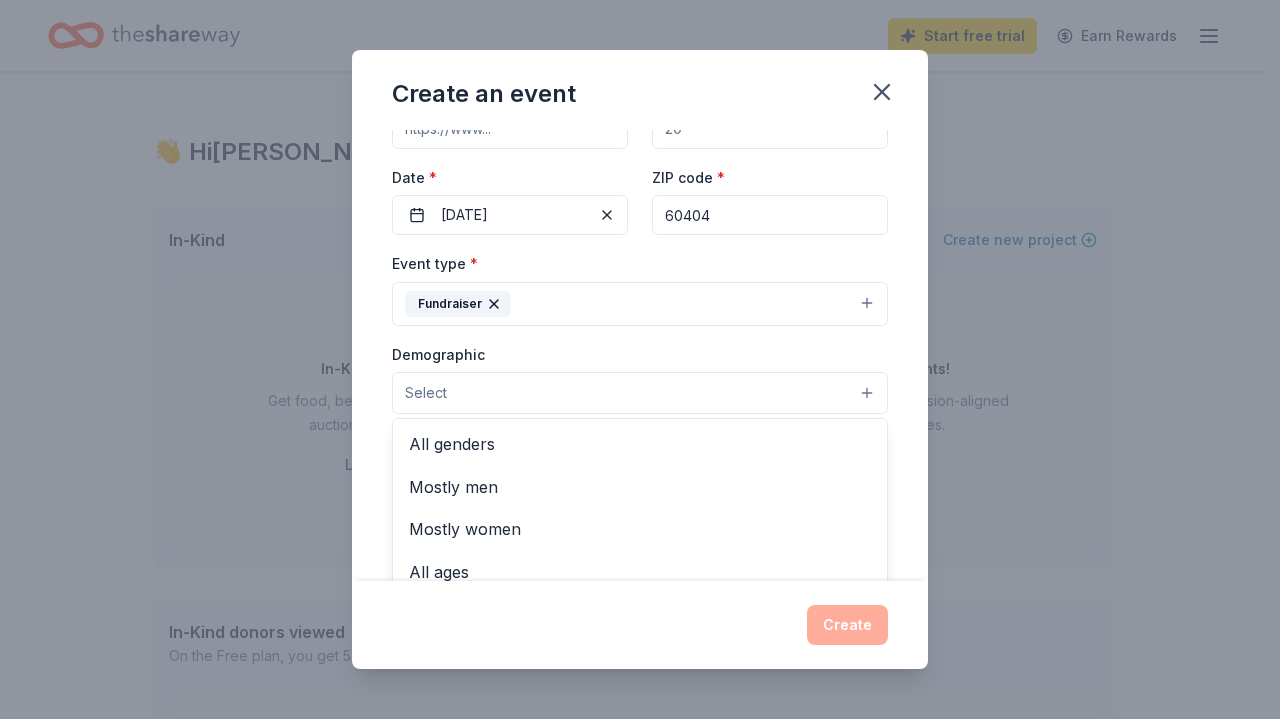 click on "All genders" at bounding box center (640, 444) 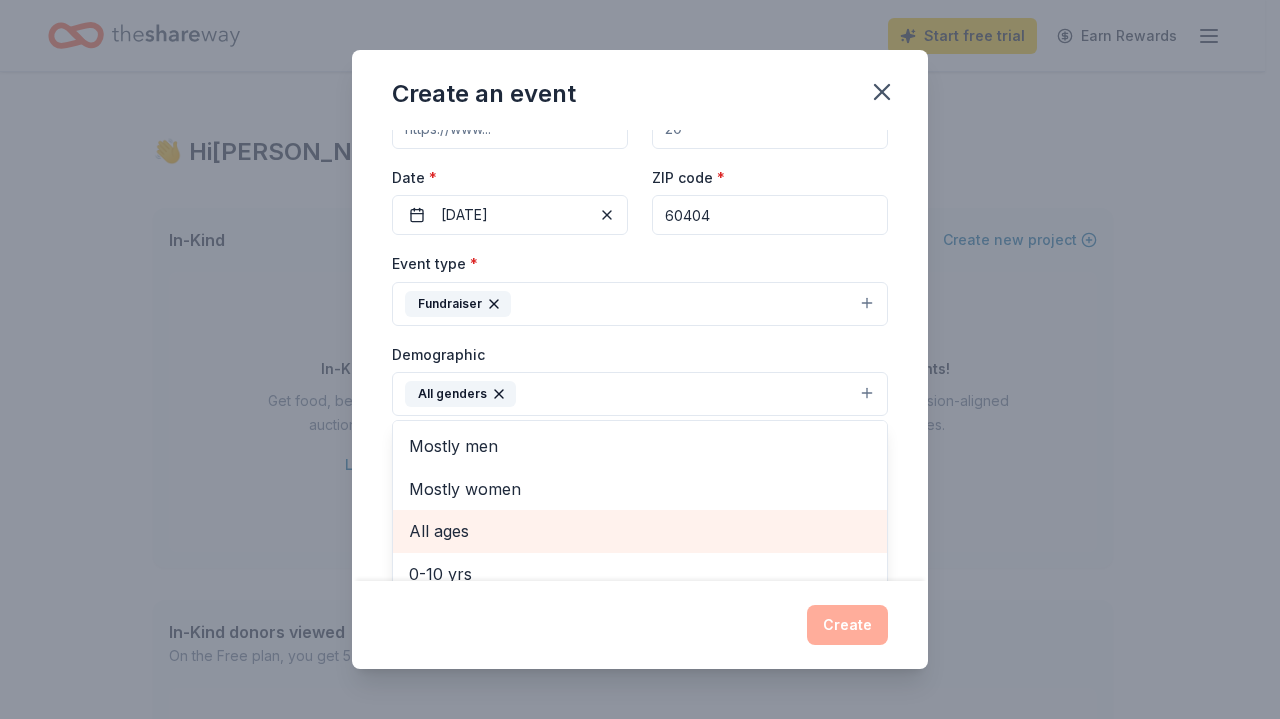 click on "All ages" at bounding box center [640, 531] 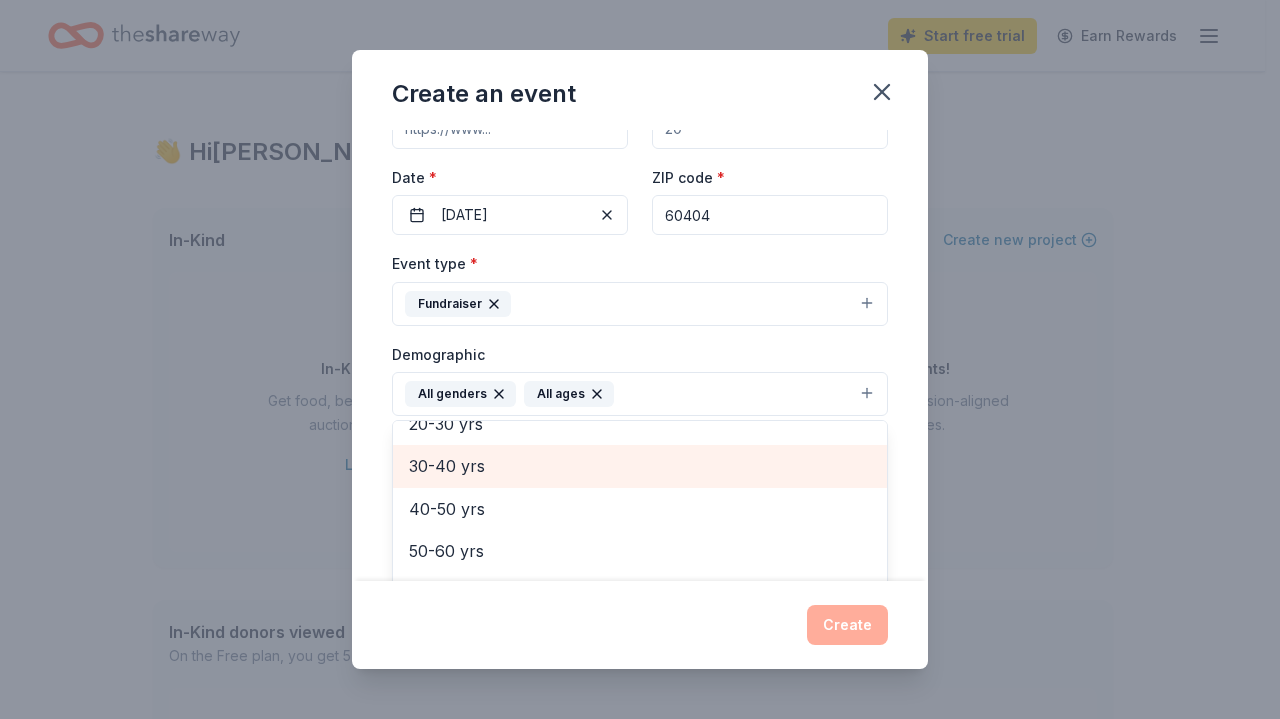 scroll, scrollTop: 235, scrollLeft: 0, axis: vertical 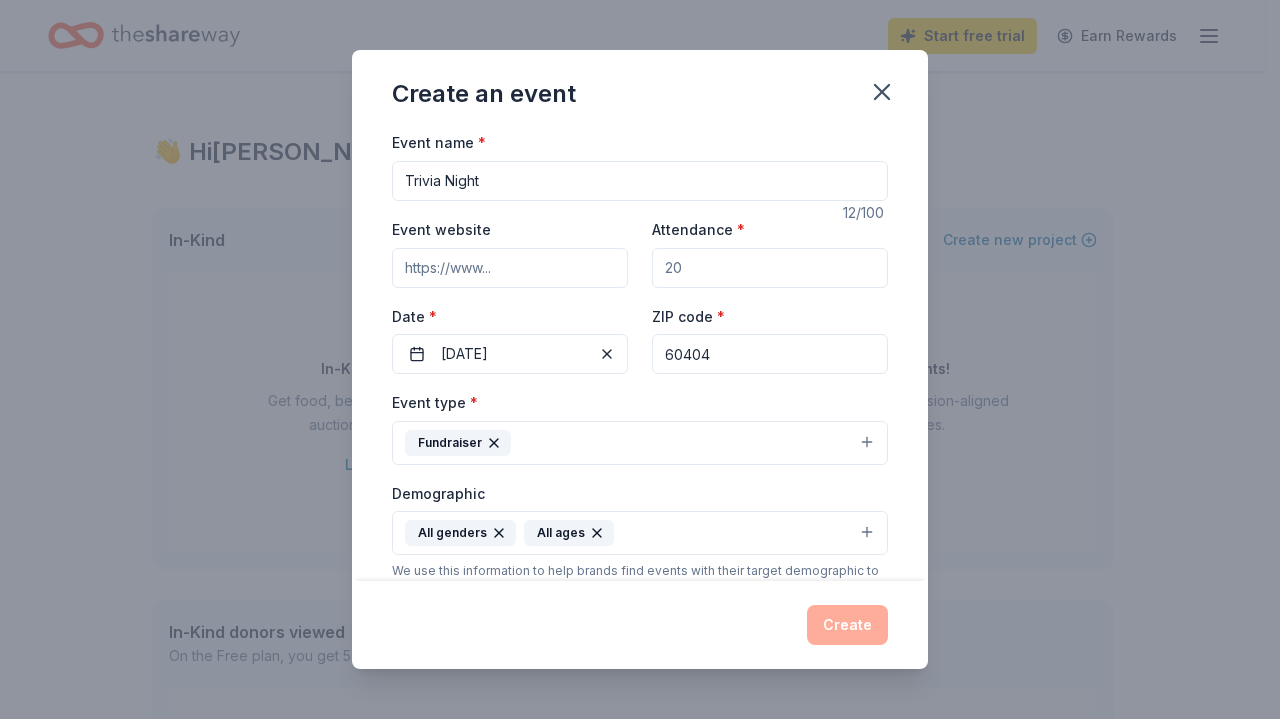 click on "Event website" at bounding box center (510, 268) 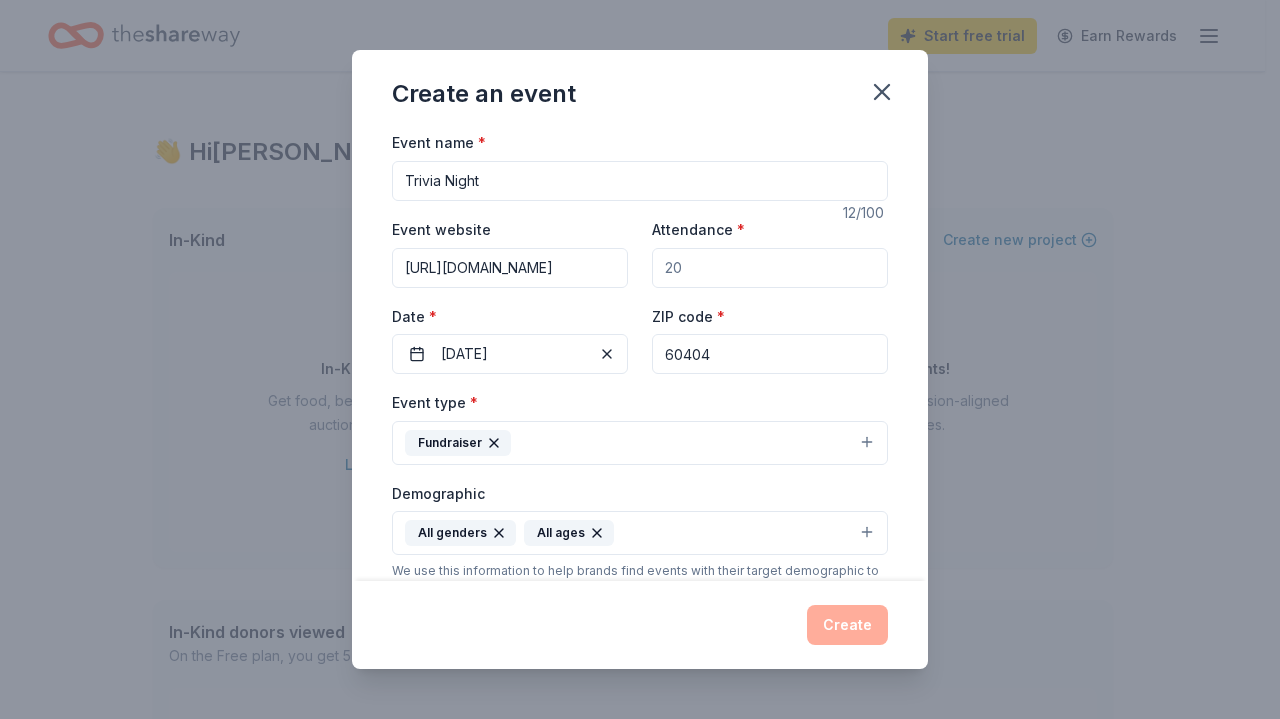 scroll, scrollTop: 0, scrollLeft: 116, axis: horizontal 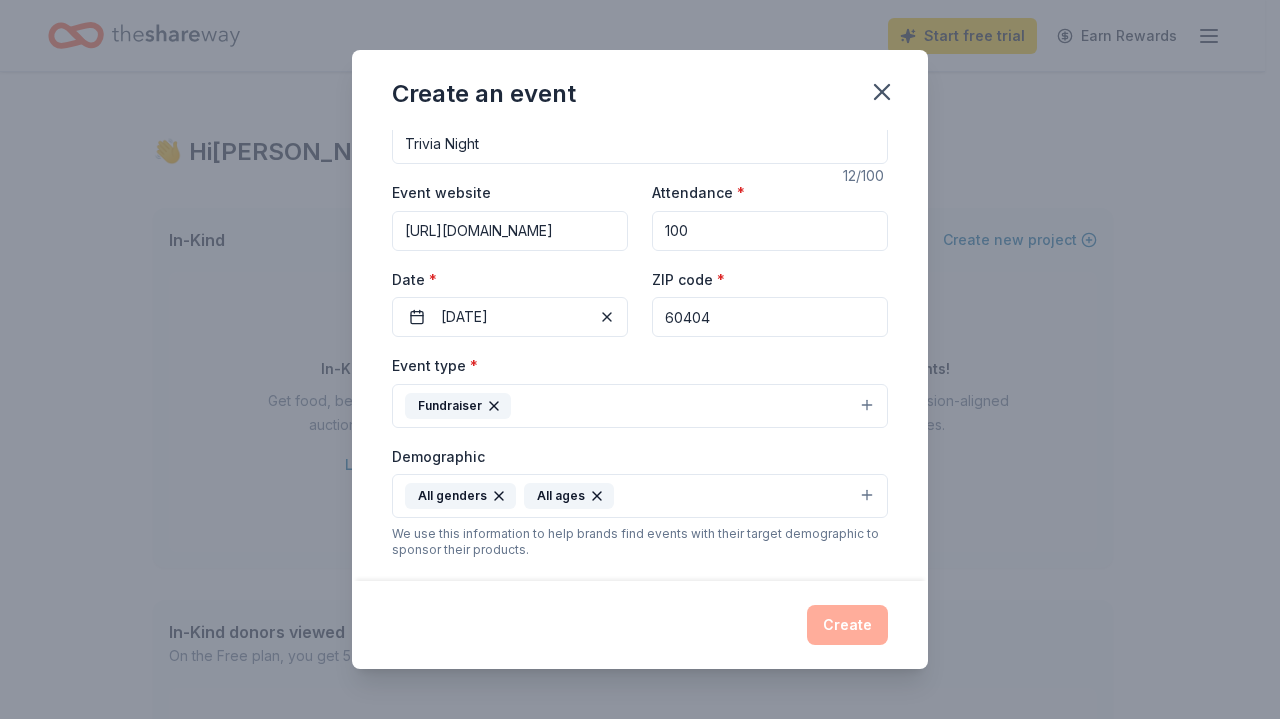 click on "100" at bounding box center [770, 231] 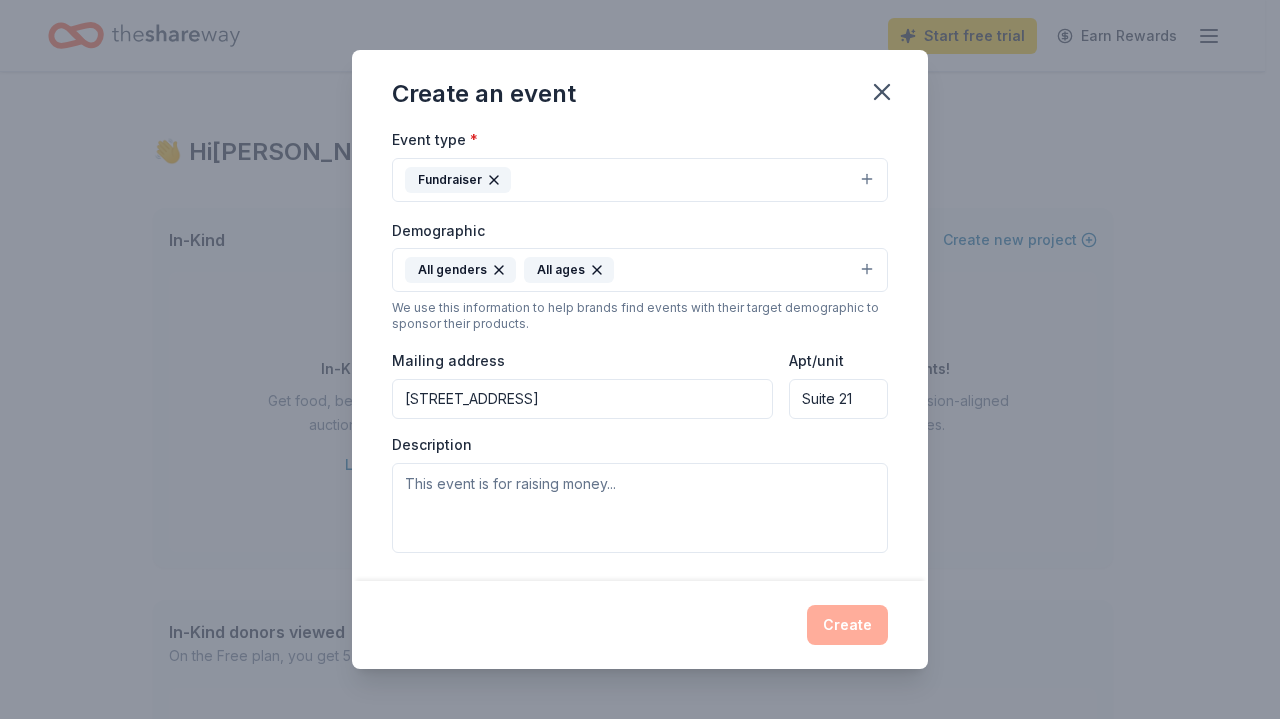 scroll, scrollTop: 266, scrollLeft: 0, axis: vertical 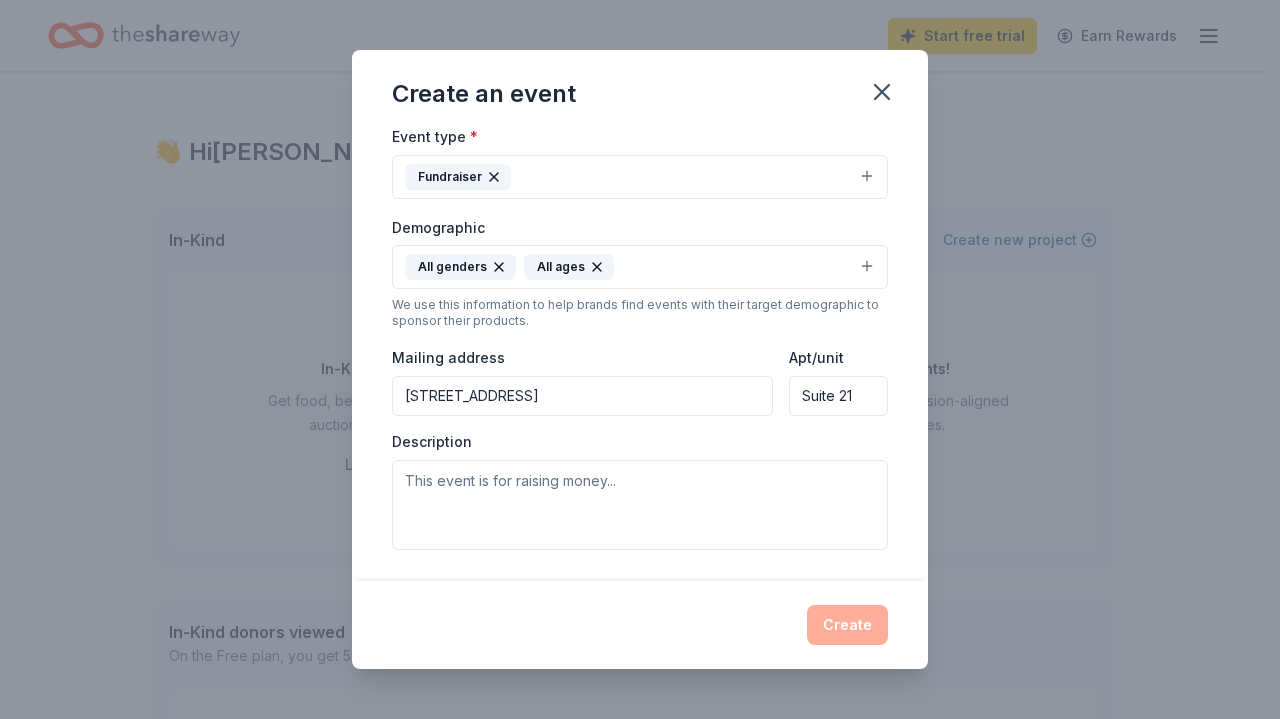 type on "100" 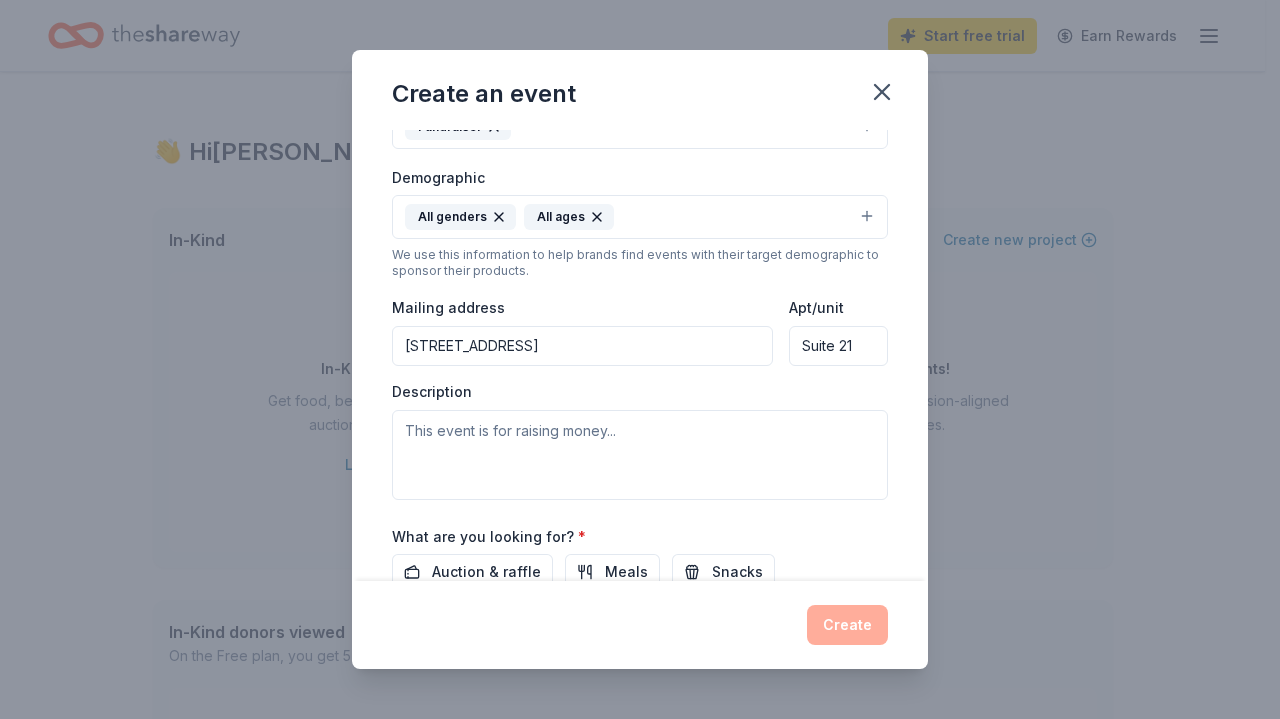 scroll, scrollTop: 382, scrollLeft: 0, axis: vertical 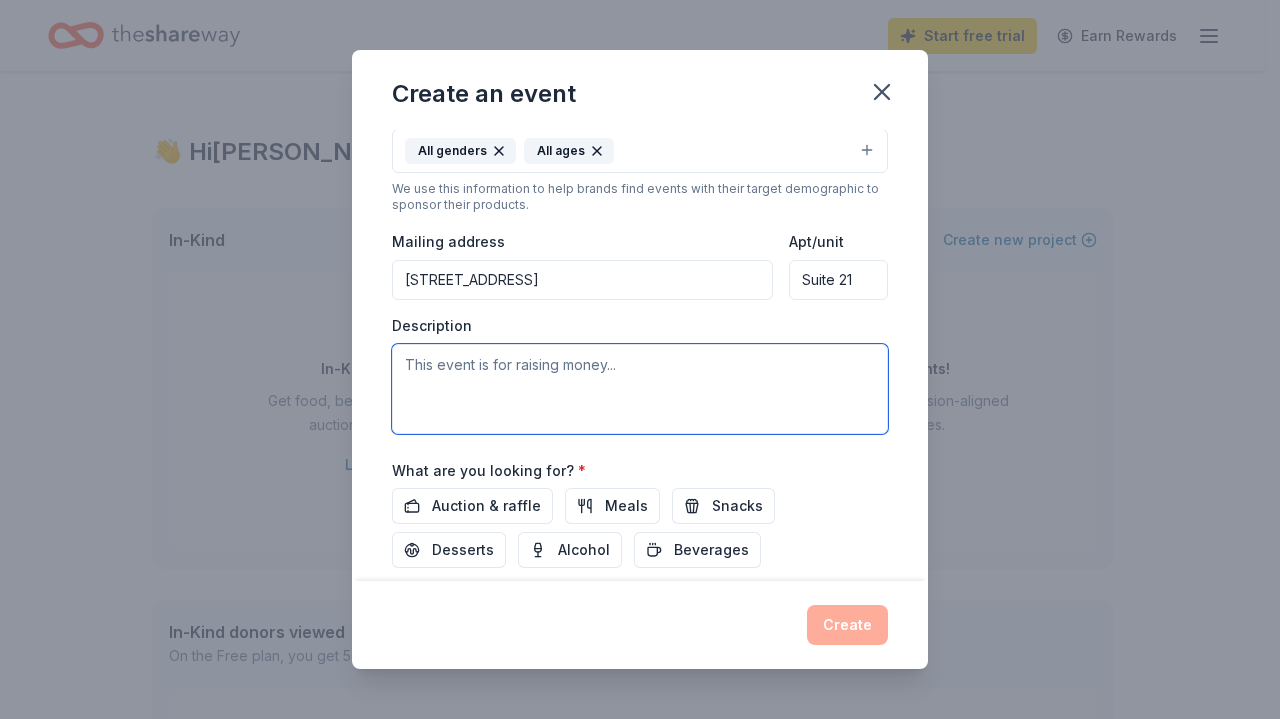 paste on "Friends & Disney/Pixar Movies Trivia Night
6pm - 9pm on August 15th, 2025 at 1503 Clement St, Joliet, IL
🎬✨ Think you know the name of the main character in Toy Story or the name of Ross and Monica’s father?
Put your Disney, Pixar and Friends knowledge to the test at Trivia Night – fun for the whole family! Appetizers, desserts, cash bar, prizes, raffles, and more! 🎉
📅 Friday, August 15th
📍 Croatian Cultural Club – 1503 Clement St, Joliet, IL
🚗 Free onsite parking
🎟️ $10 in advance | $15 at the door
🕕 Doors open at 6:00 PM
Snacks, raffles, giveaways, swag, and more!
🍿 Appetizers & desserts
🍸 Cash bar
🏆 Prizes + raffles + costume contest!
🧠 Trivia Lineup:
6:30 PM – Disney/Pixar Movies
🕹️ Followed by Friends trivia!
🎁 Win a $10 gift card every round + $25 gift card for top scorers in each category!
🎭 Bonus prize for best costume/group costume!
🎟️ Grab your tickets now
Don’t miss out on a night of laughs, nostalgia, and trivia magic! ✨👯‍♂️ #TriviaNight #DisneyTrivia #FriendsTrivia #FamilyFun..." 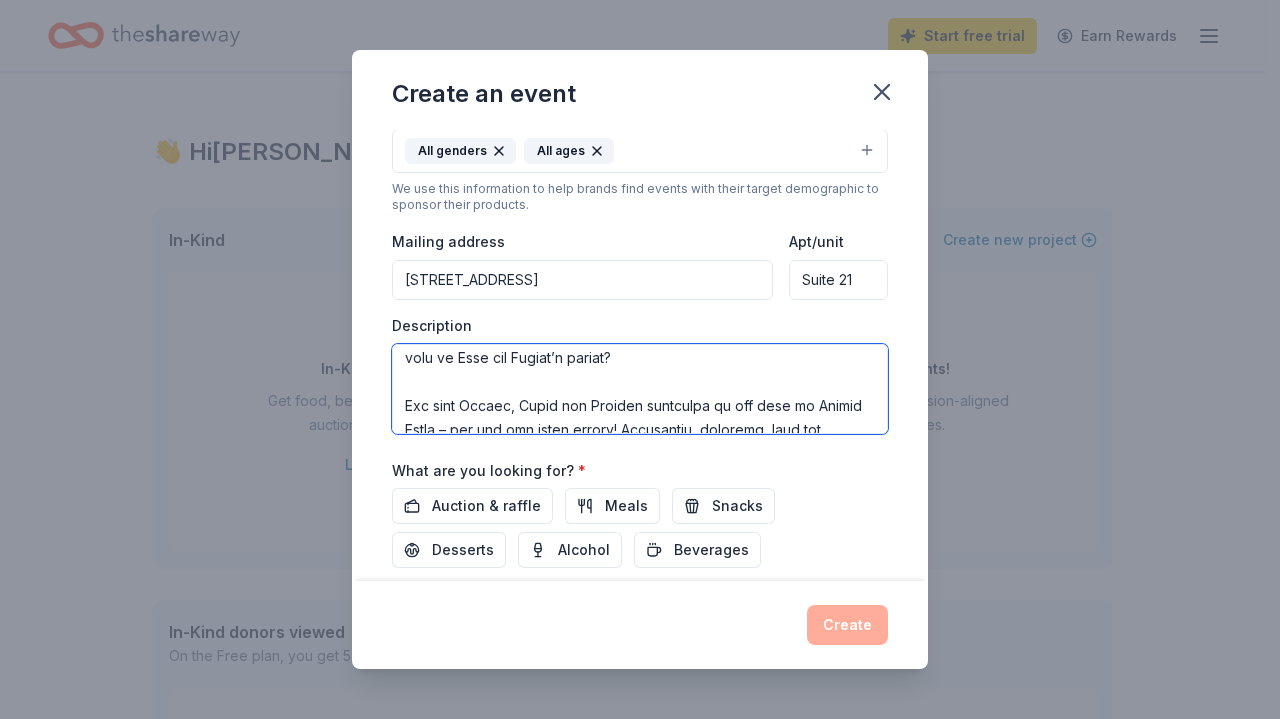 scroll, scrollTop: 0, scrollLeft: 0, axis: both 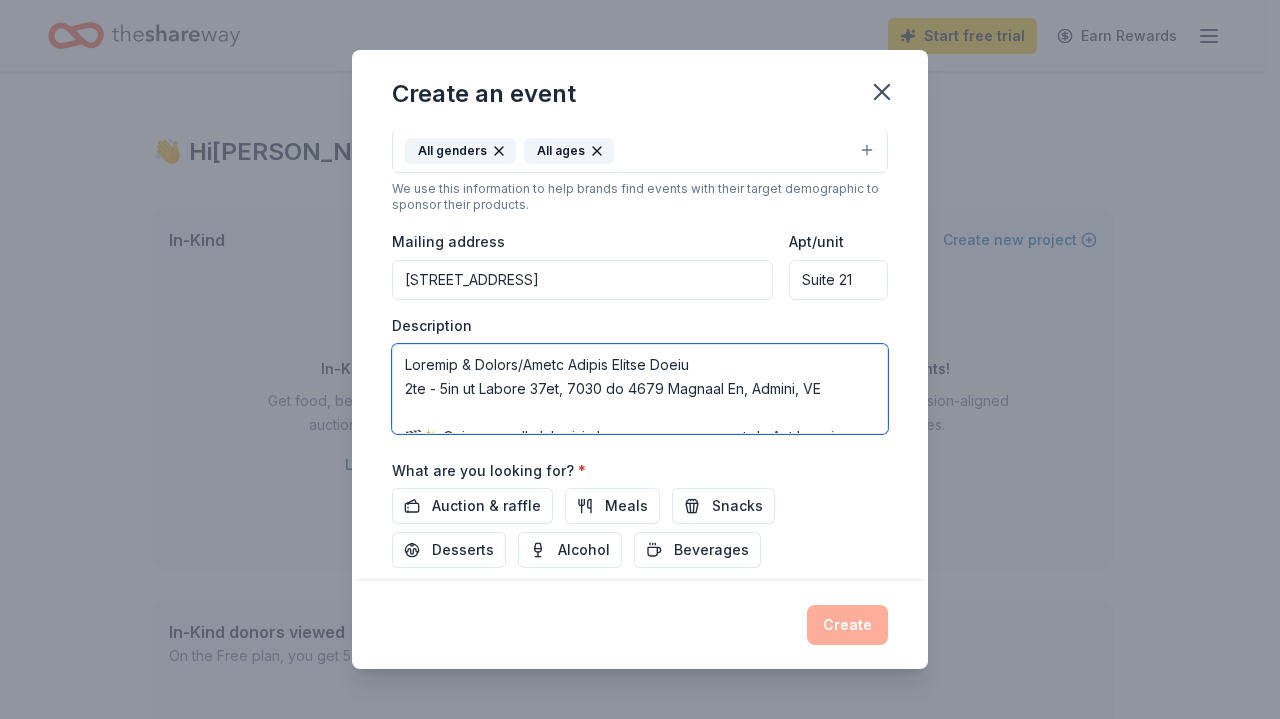 click at bounding box center [640, 389] 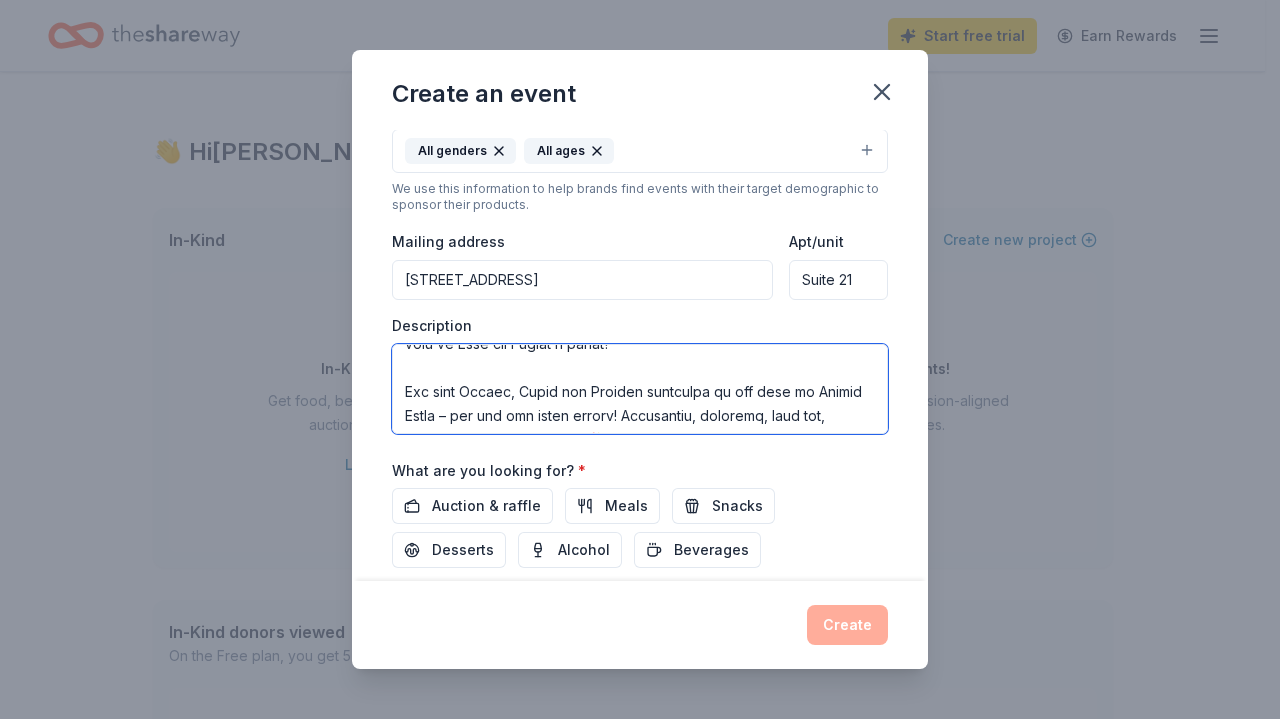 scroll, scrollTop: 102, scrollLeft: 0, axis: vertical 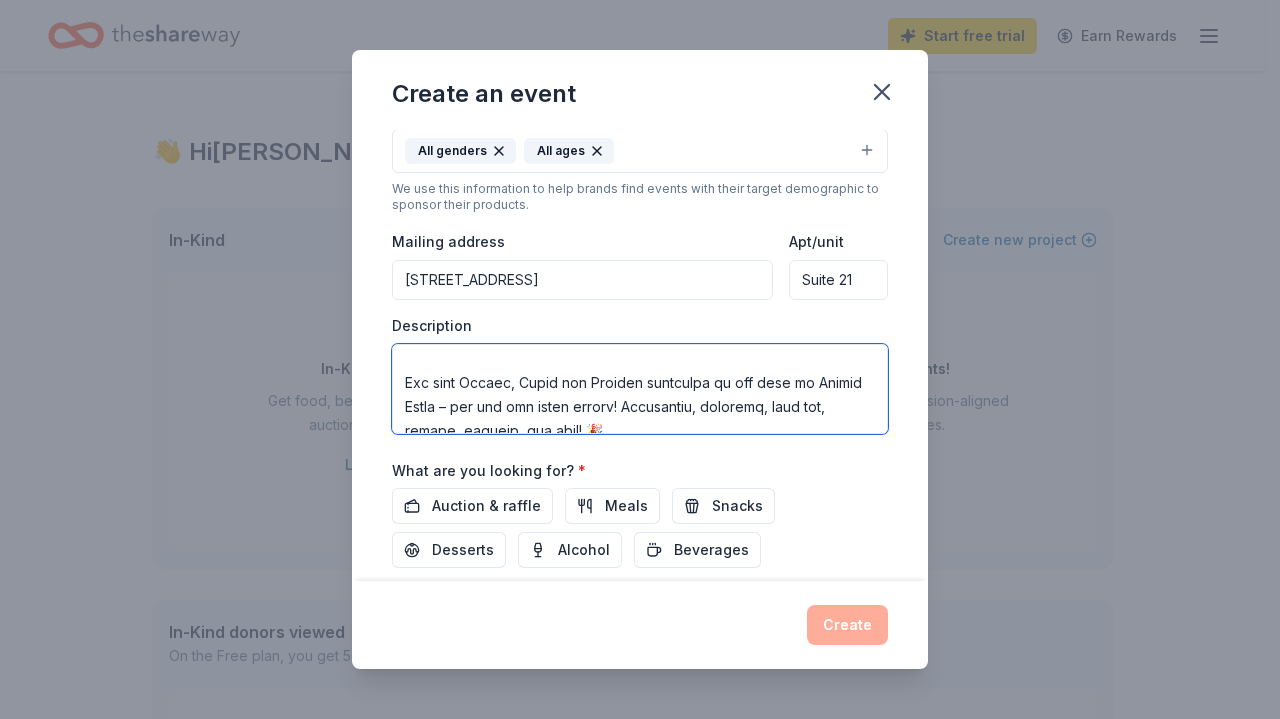 click at bounding box center [640, 389] 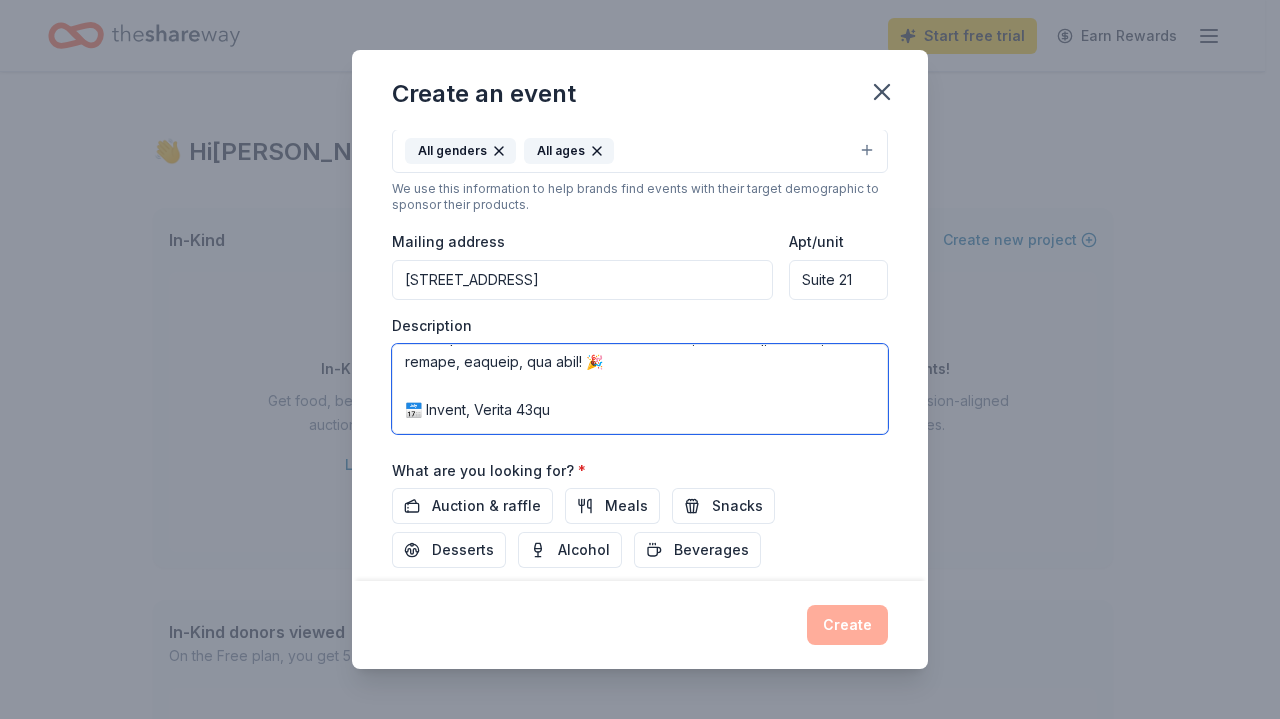 scroll, scrollTop: 143, scrollLeft: 0, axis: vertical 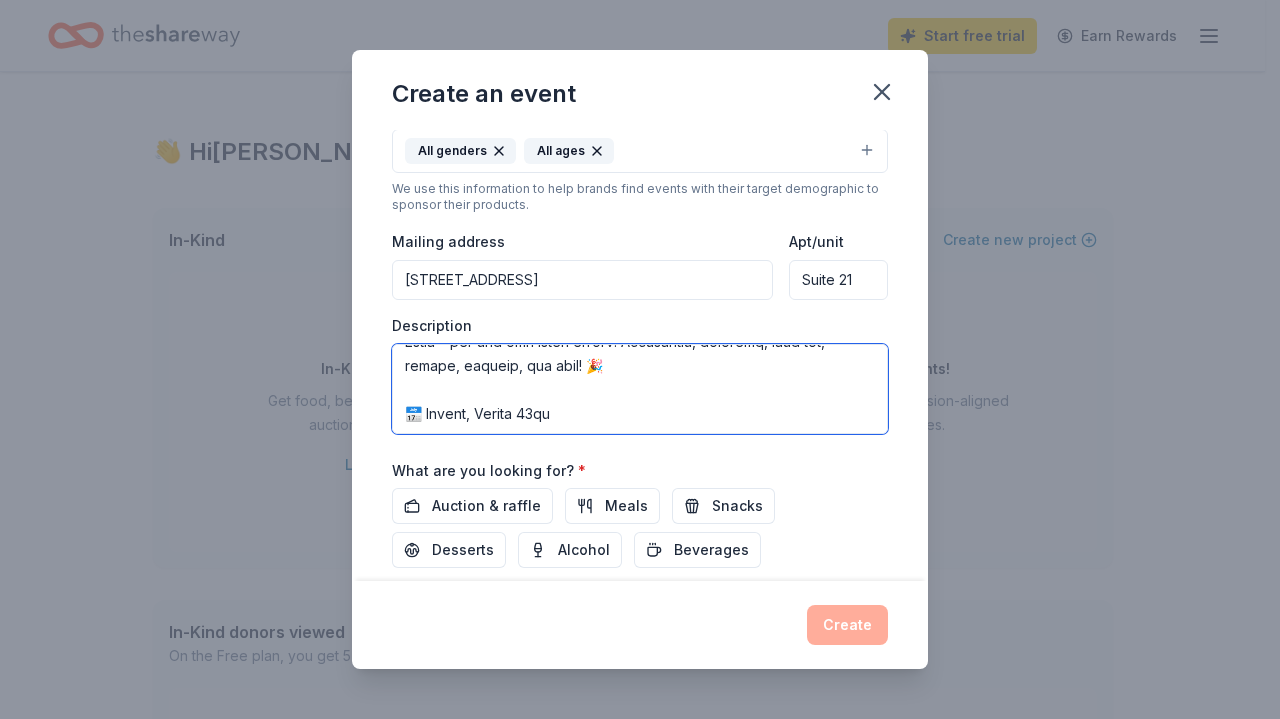 click at bounding box center (640, 389) 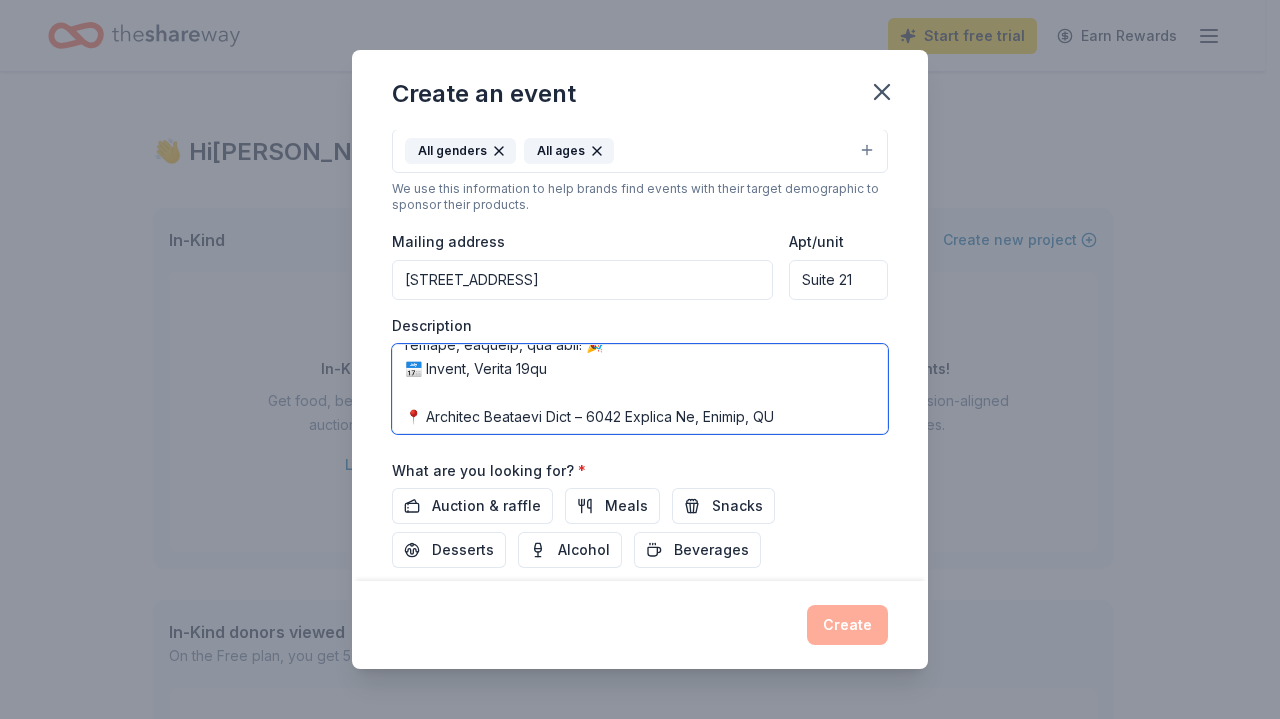 scroll, scrollTop: 162, scrollLeft: 0, axis: vertical 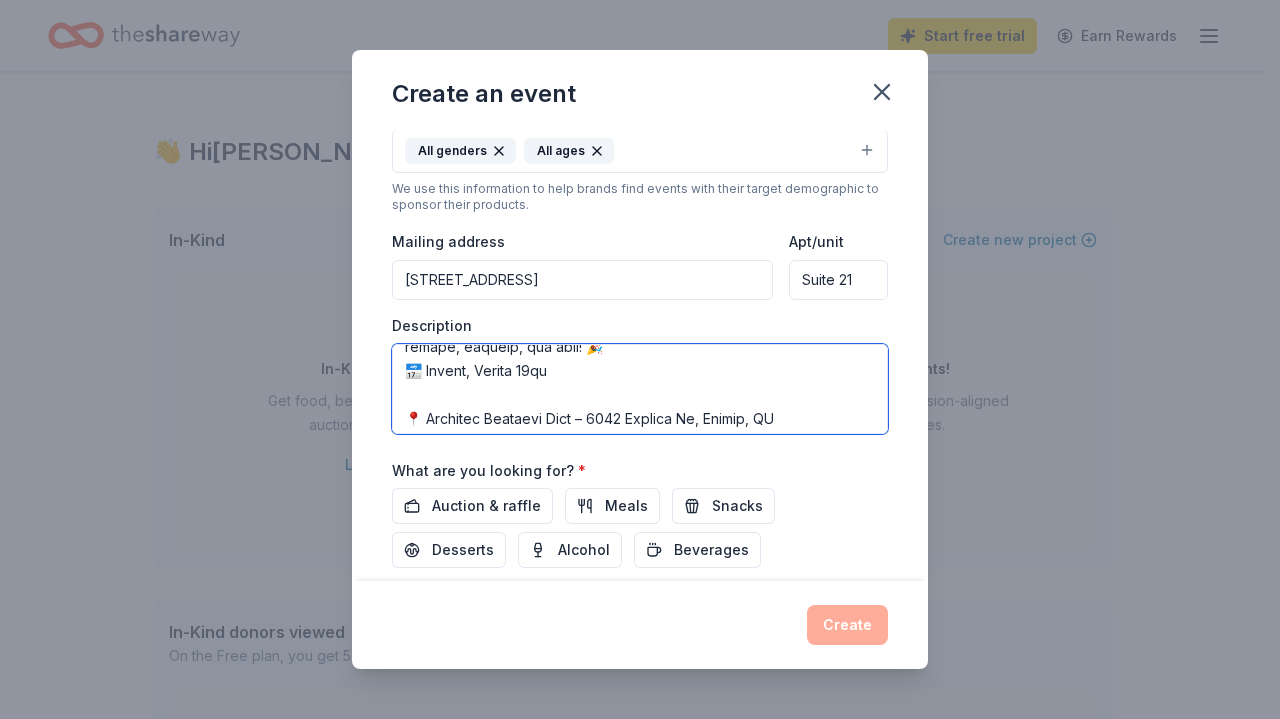 click at bounding box center (640, 389) 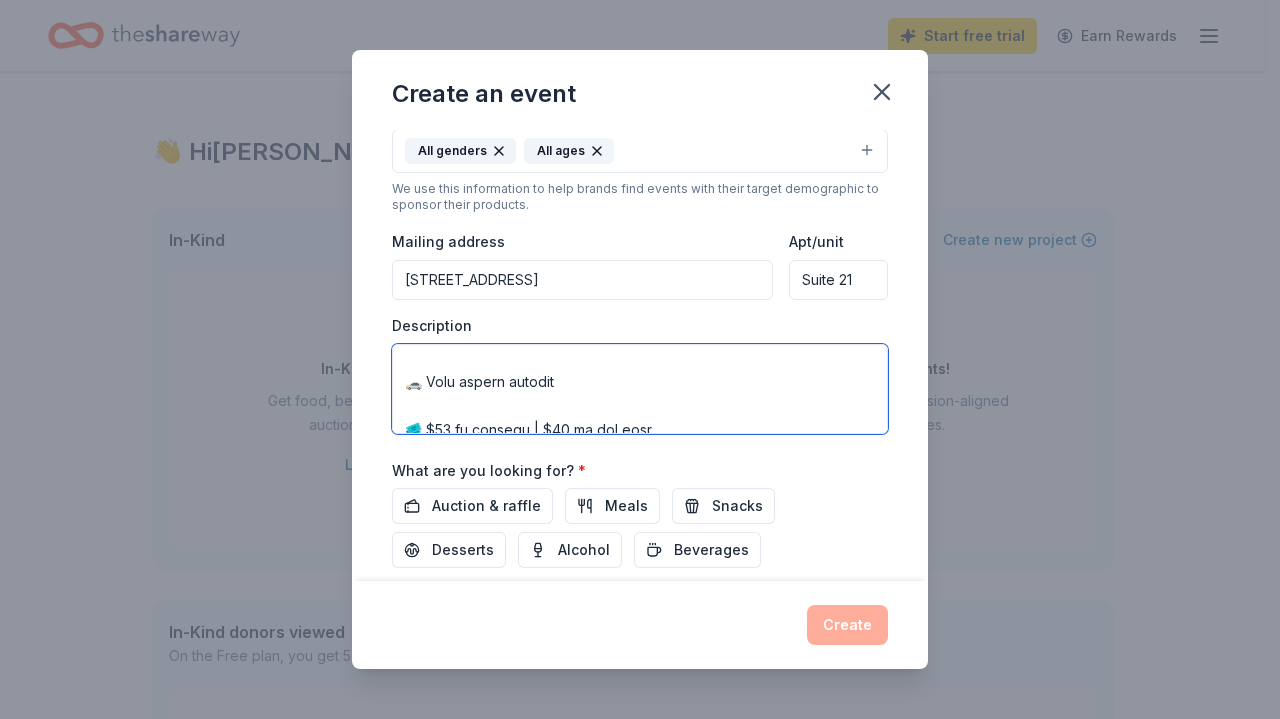 scroll, scrollTop: 184, scrollLeft: 0, axis: vertical 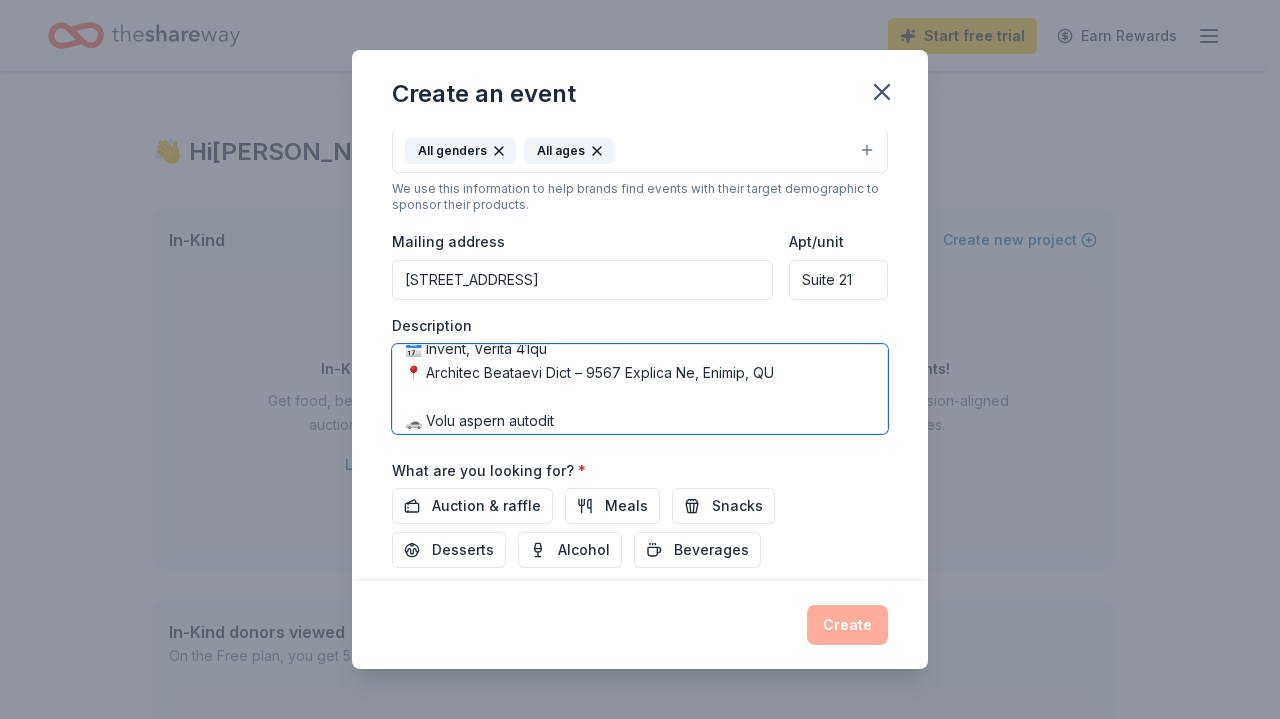 click at bounding box center [640, 389] 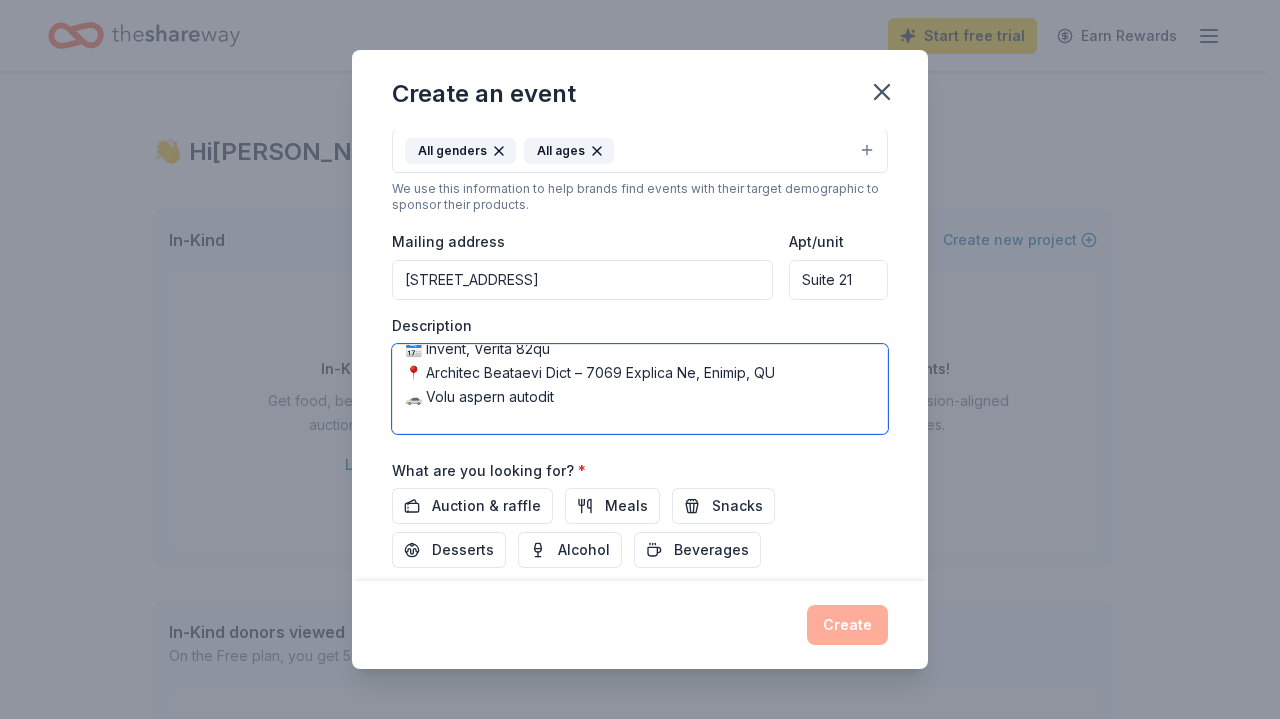 click at bounding box center (640, 389) 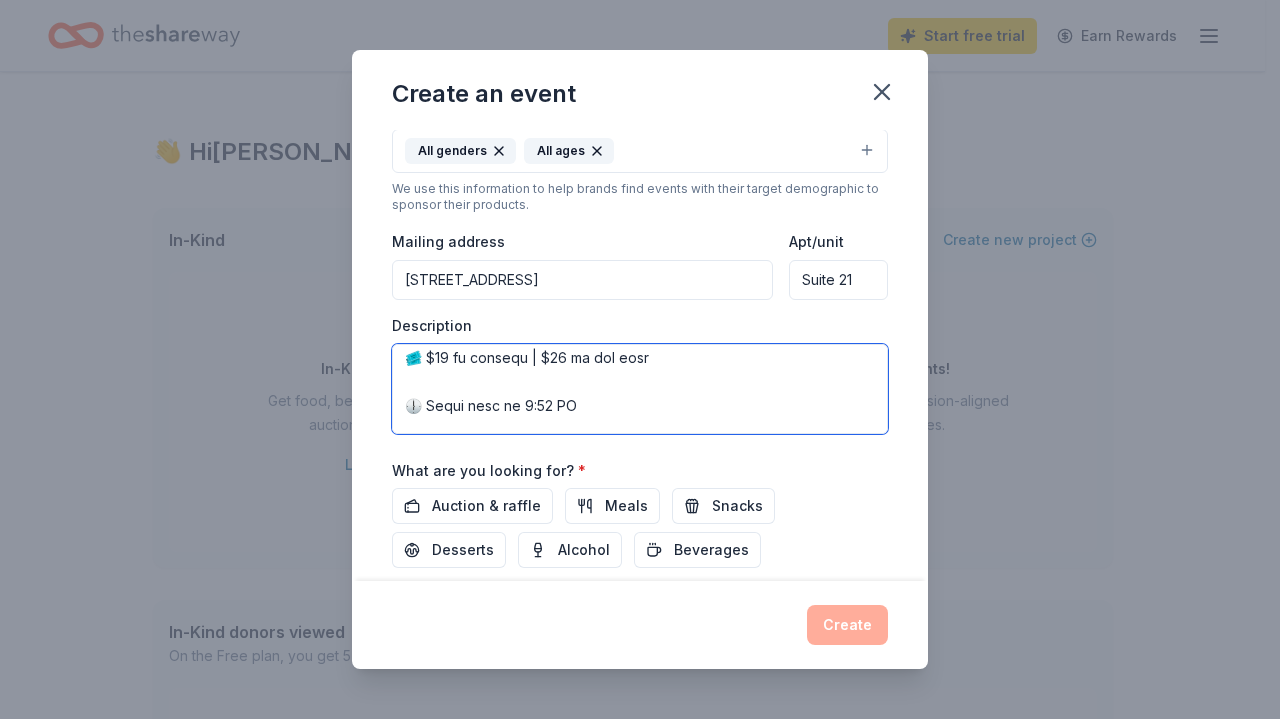 scroll, scrollTop: 253, scrollLeft: 0, axis: vertical 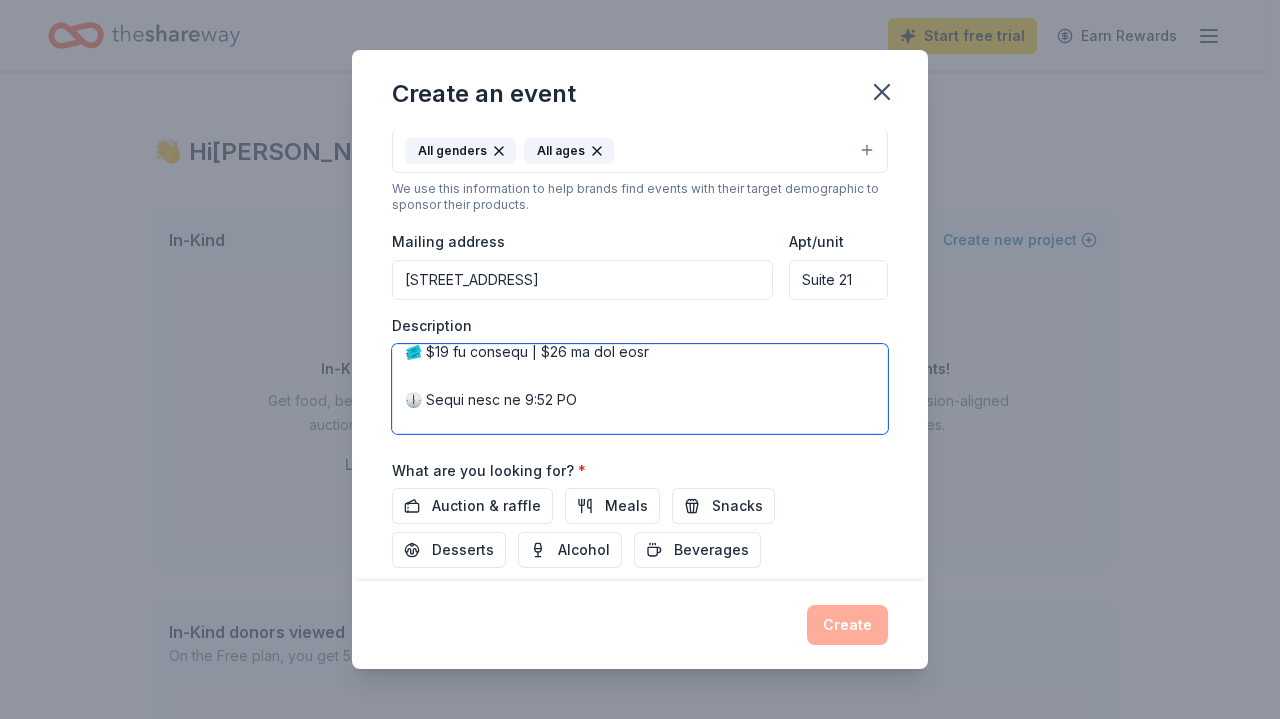 click at bounding box center [640, 389] 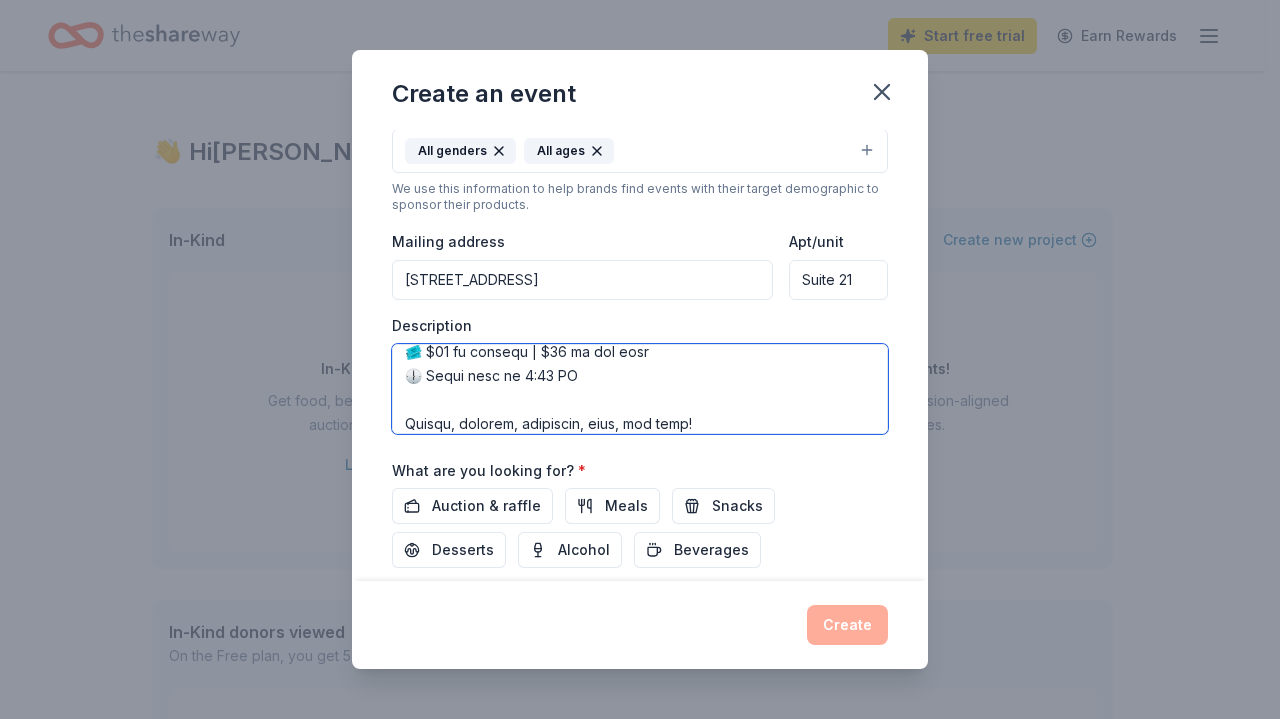 scroll, scrollTop: 229, scrollLeft: 0, axis: vertical 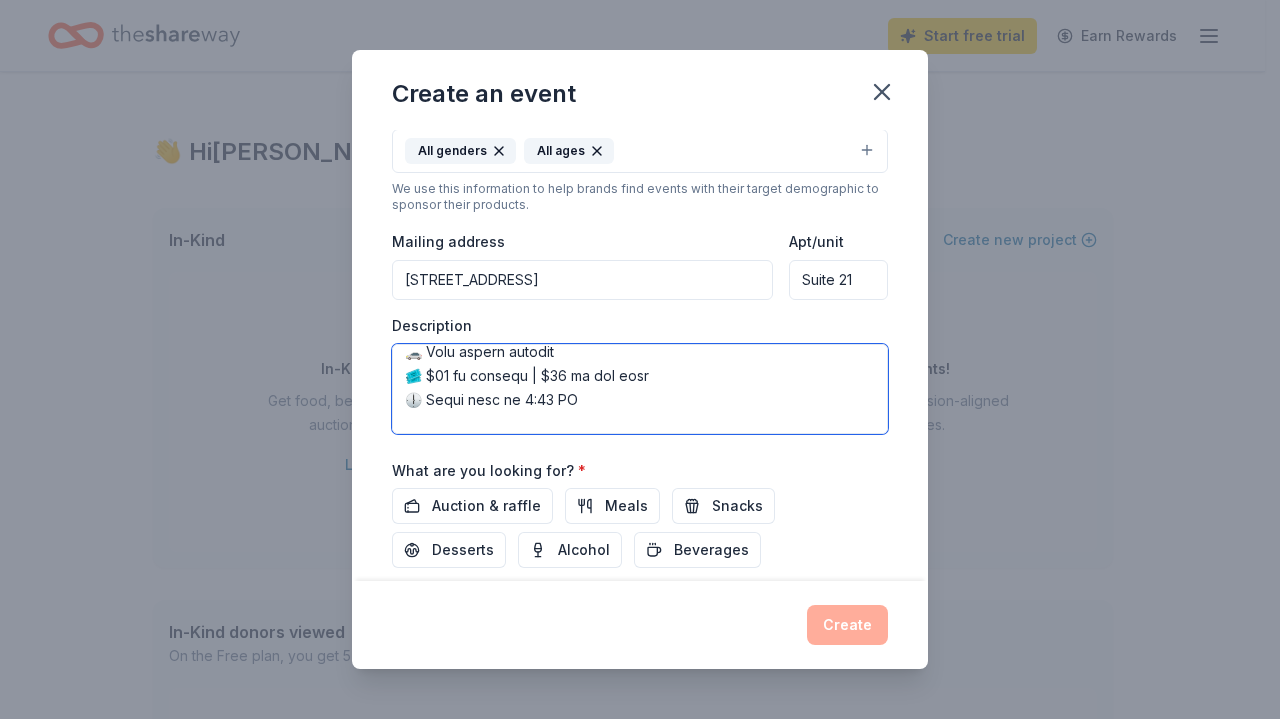 click at bounding box center [640, 389] 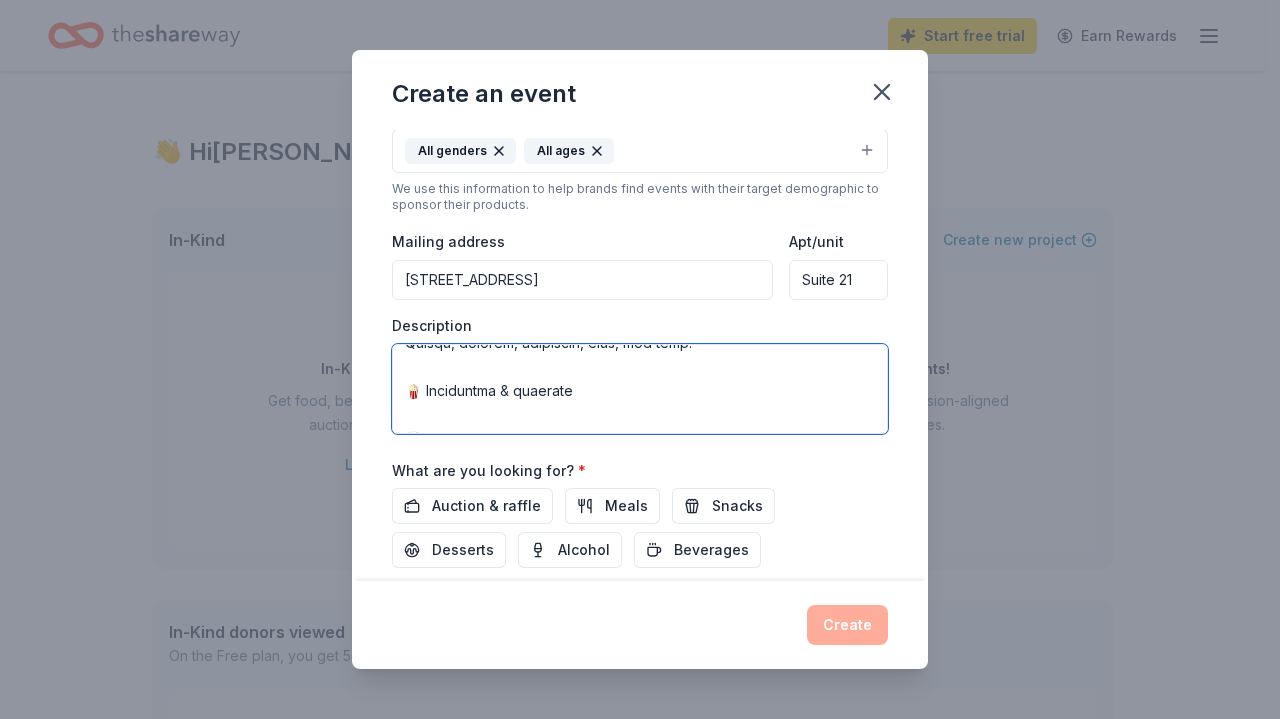 scroll, scrollTop: 316, scrollLeft: 0, axis: vertical 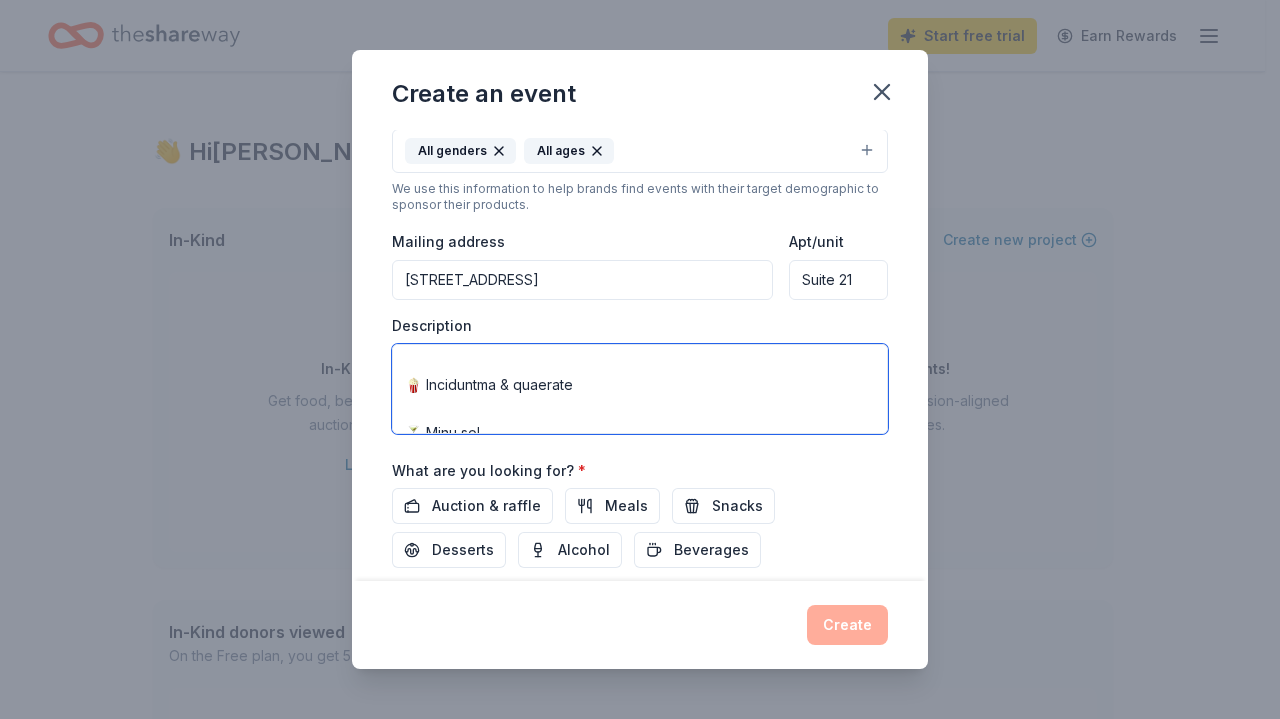 click at bounding box center (640, 389) 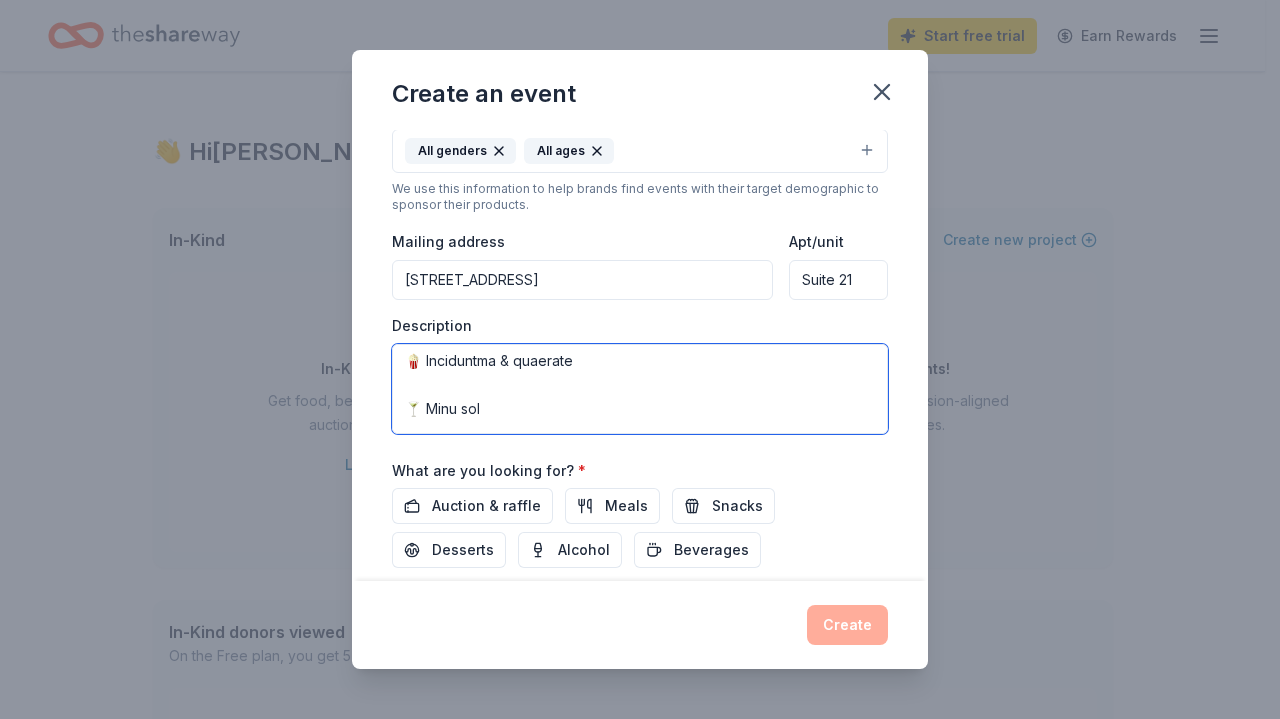 scroll, scrollTop: 292, scrollLeft: 0, axis: vertical 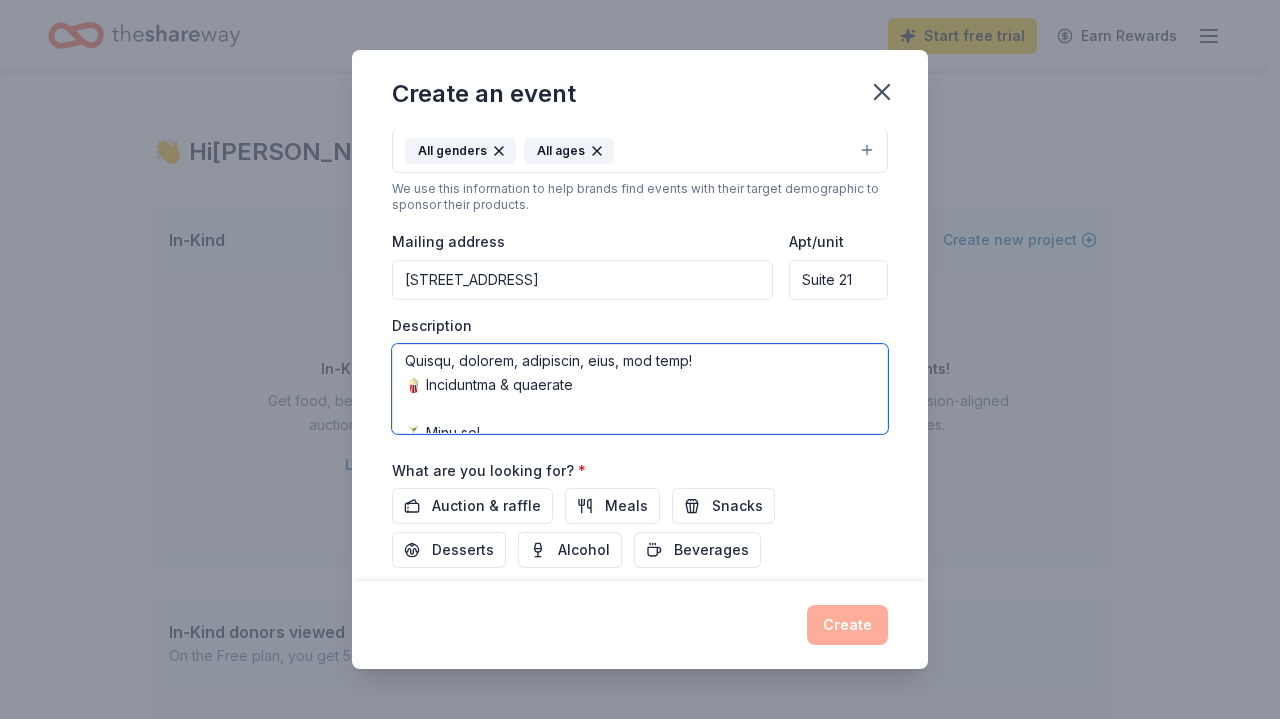 click at bounding box center [640, 389] 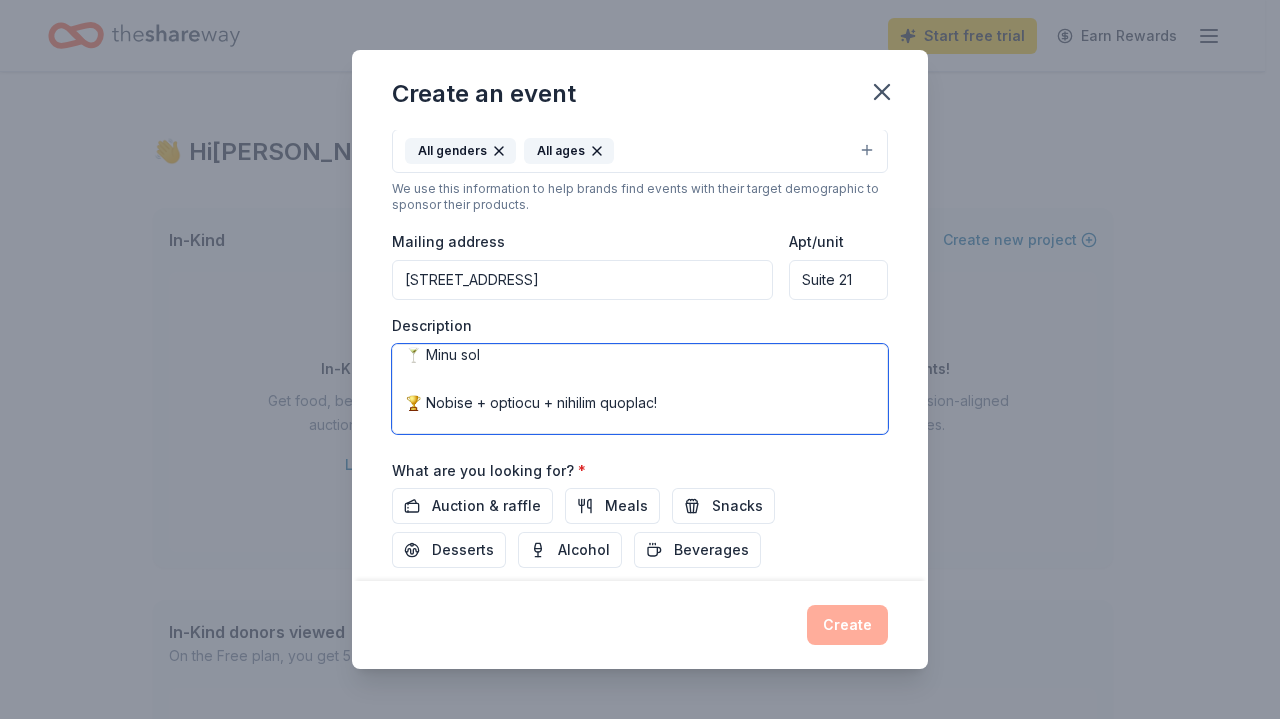 scroll, scrollTop: 348, scrollLeft: 0, axis: vertical 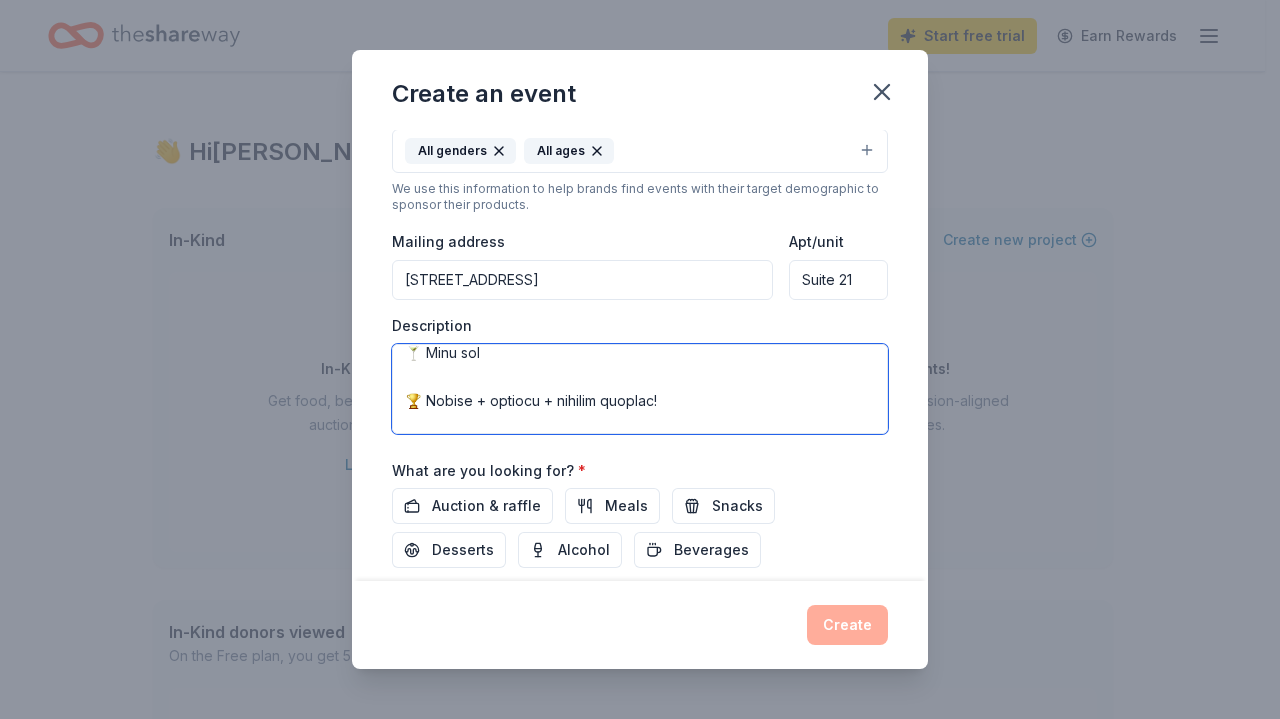 click at bounding box center [640, 389] 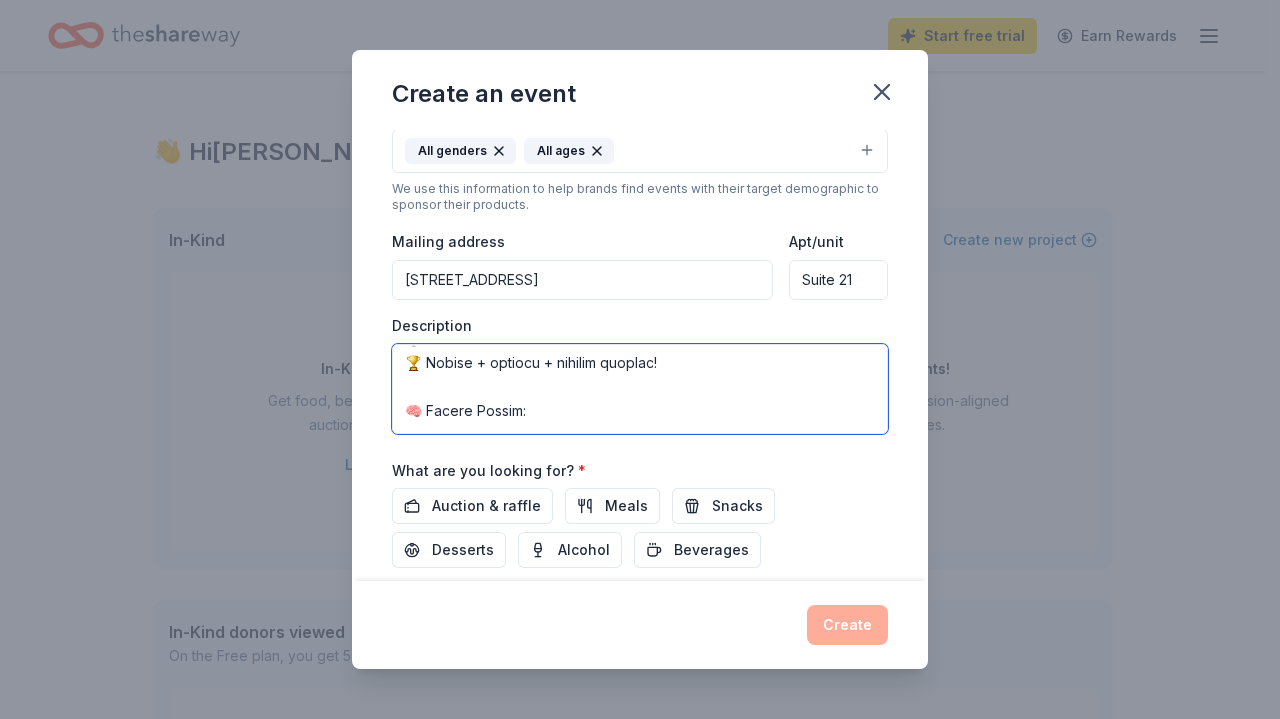 scroll, scrollTop: 364, scrollLeft: 0, axis: vertical 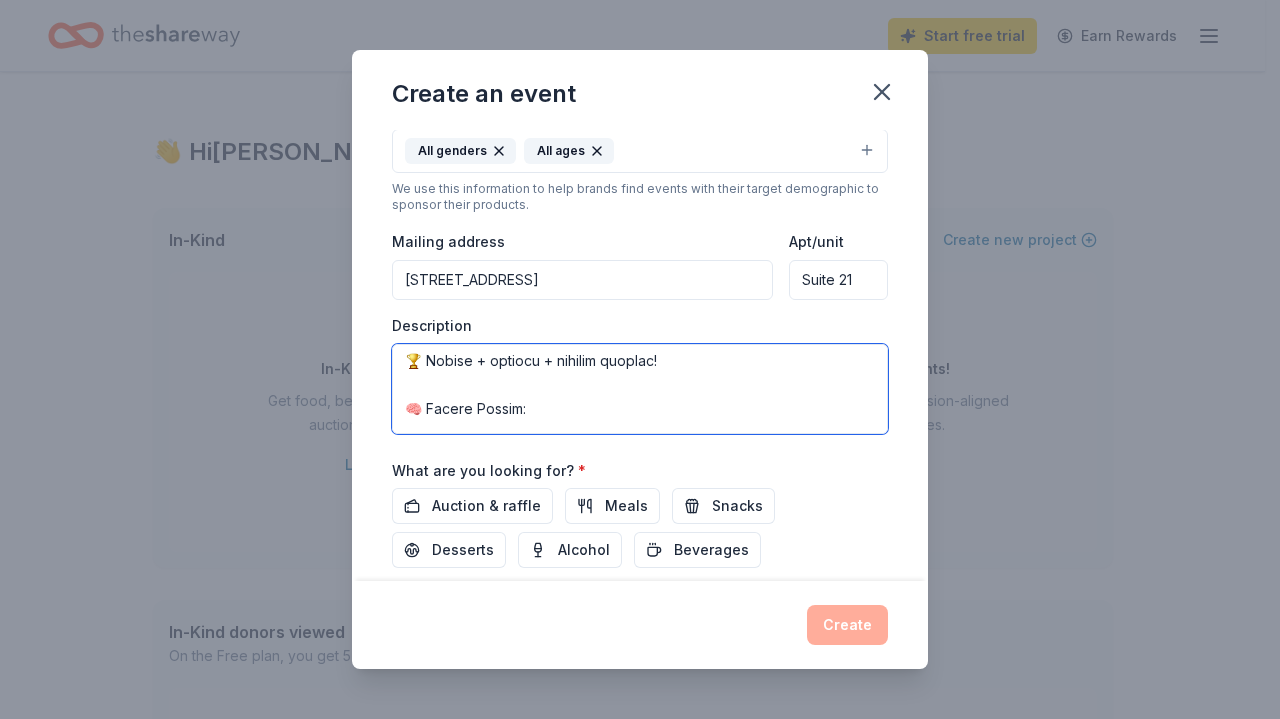 click at bounding box center (640, 389) 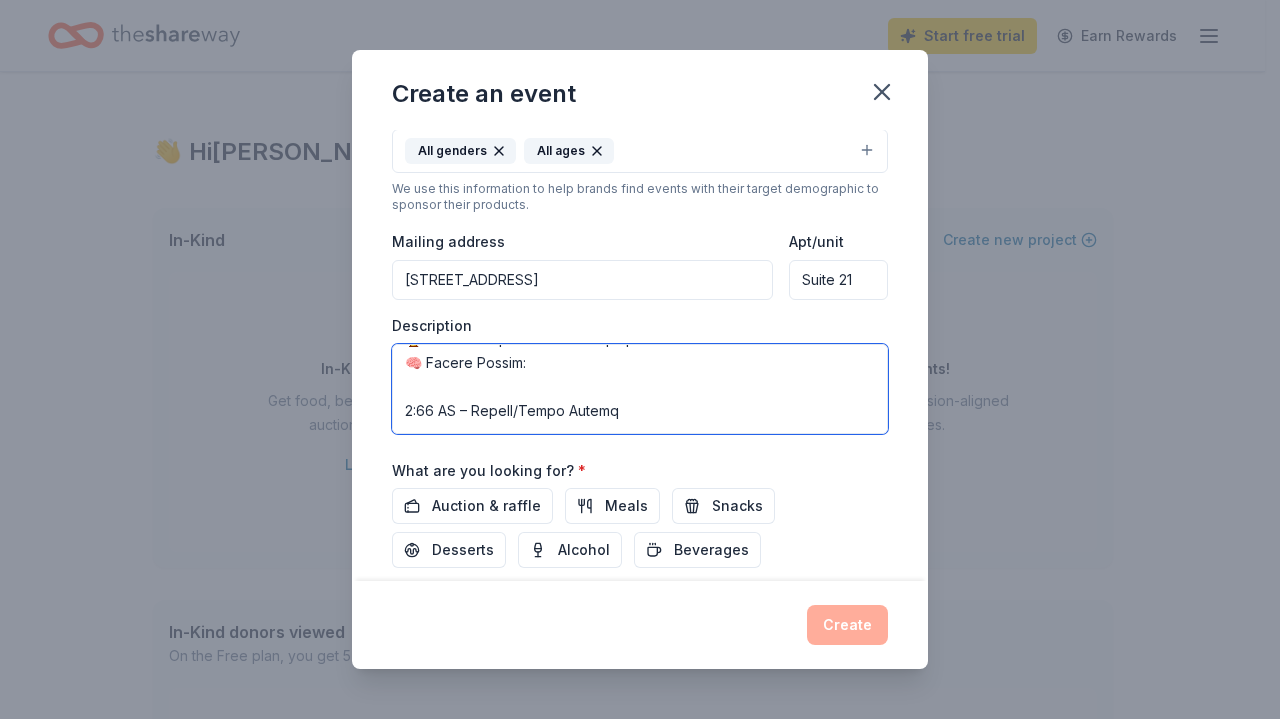 scroll, scrollTop: 388, scrollLeft: 0, axis: vertical 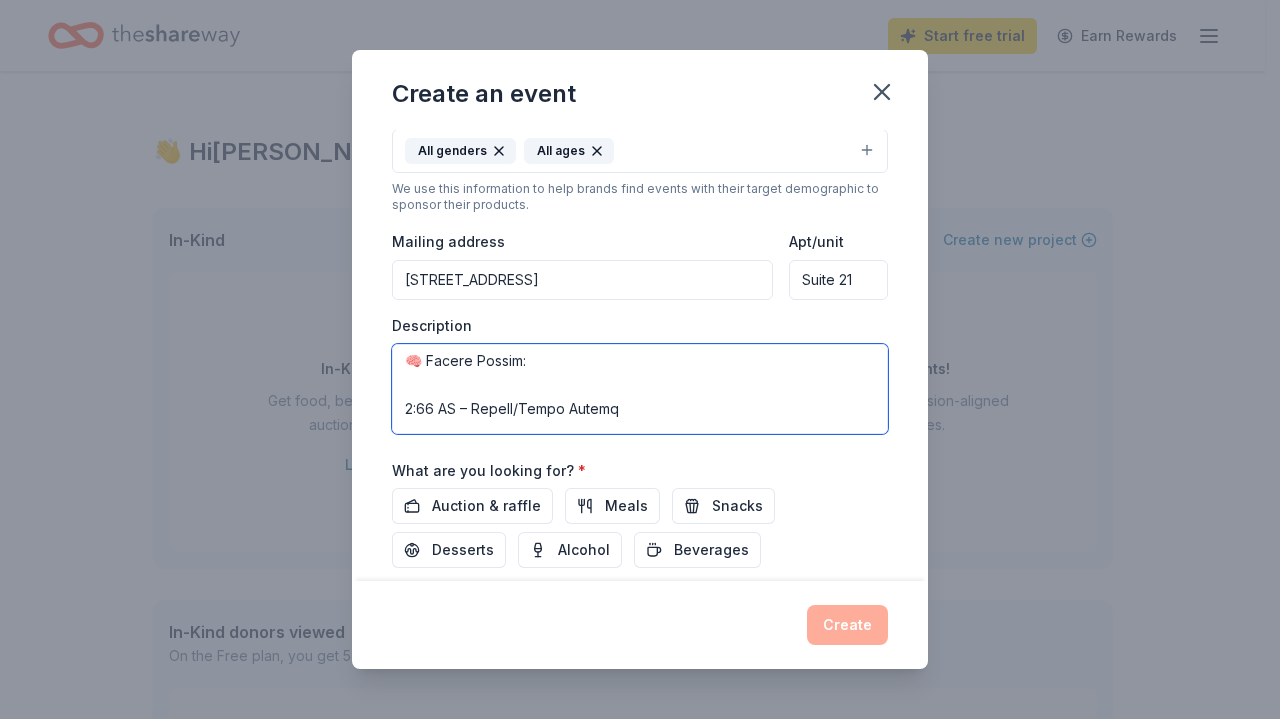 click at bounding box center [640, 389] 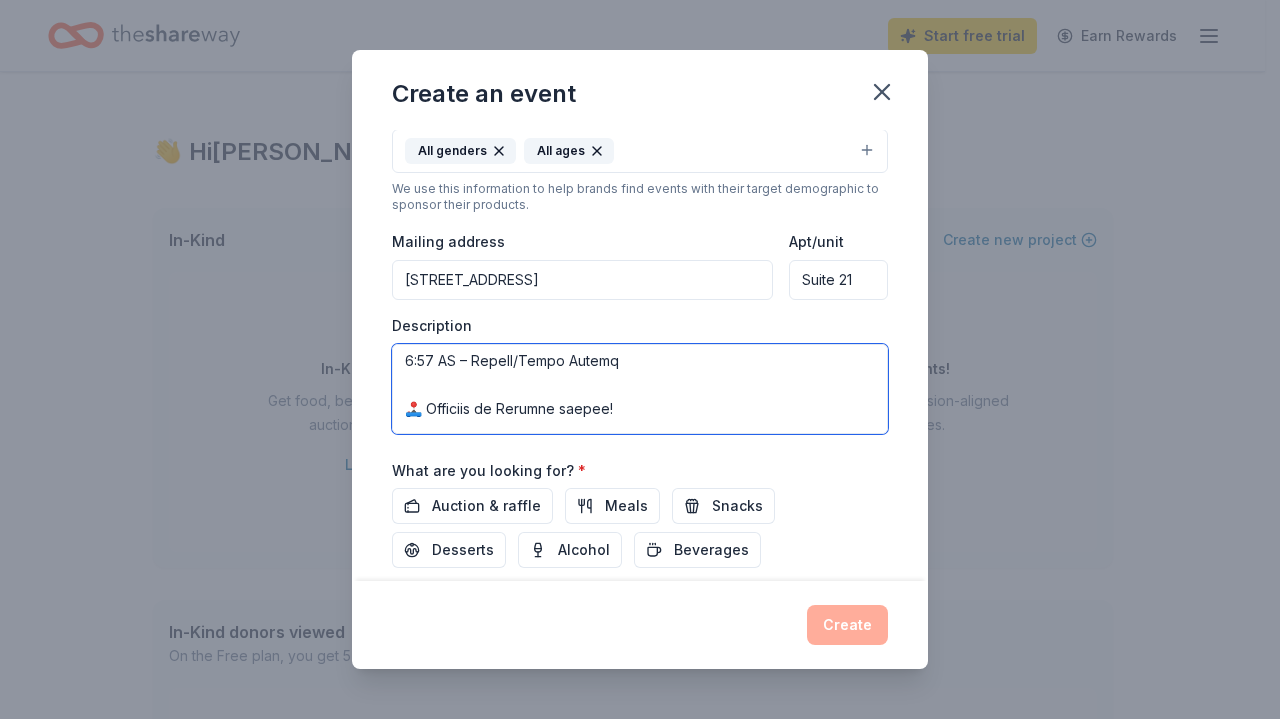 scroll, scrollTop: 416, scrollLeft: 0, axis: vertical 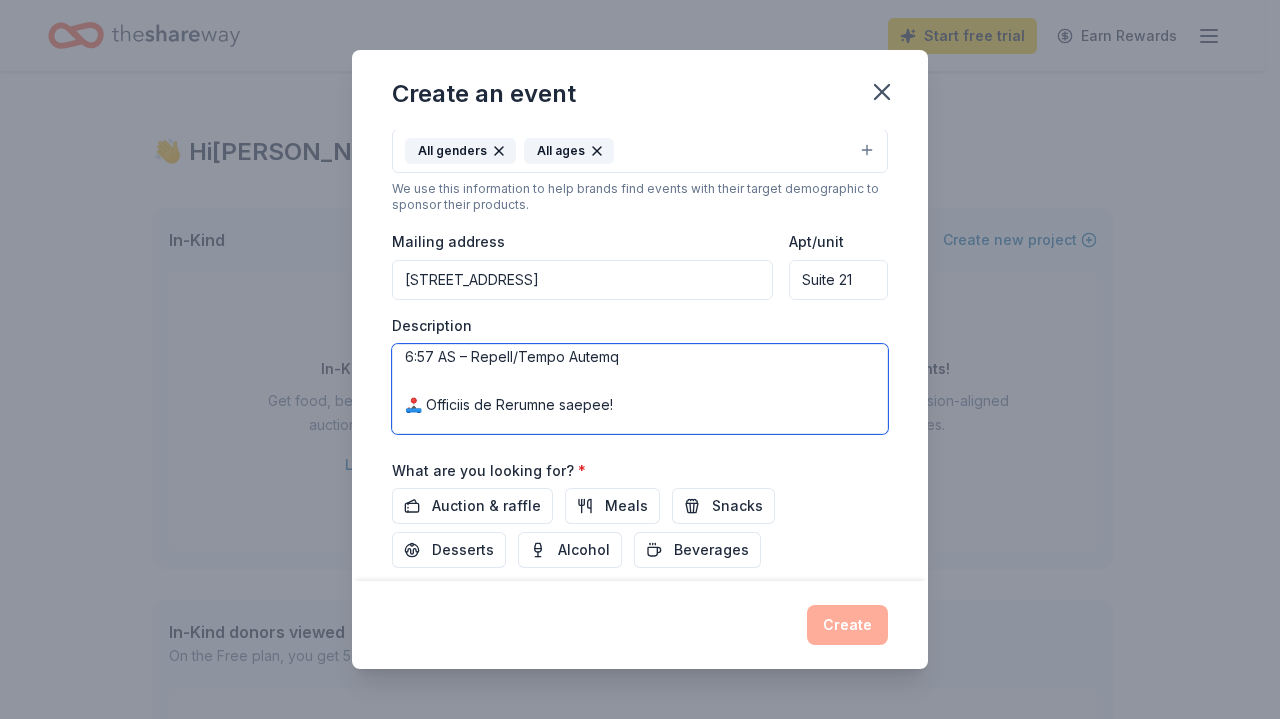 click at bounding box center (640, 389) 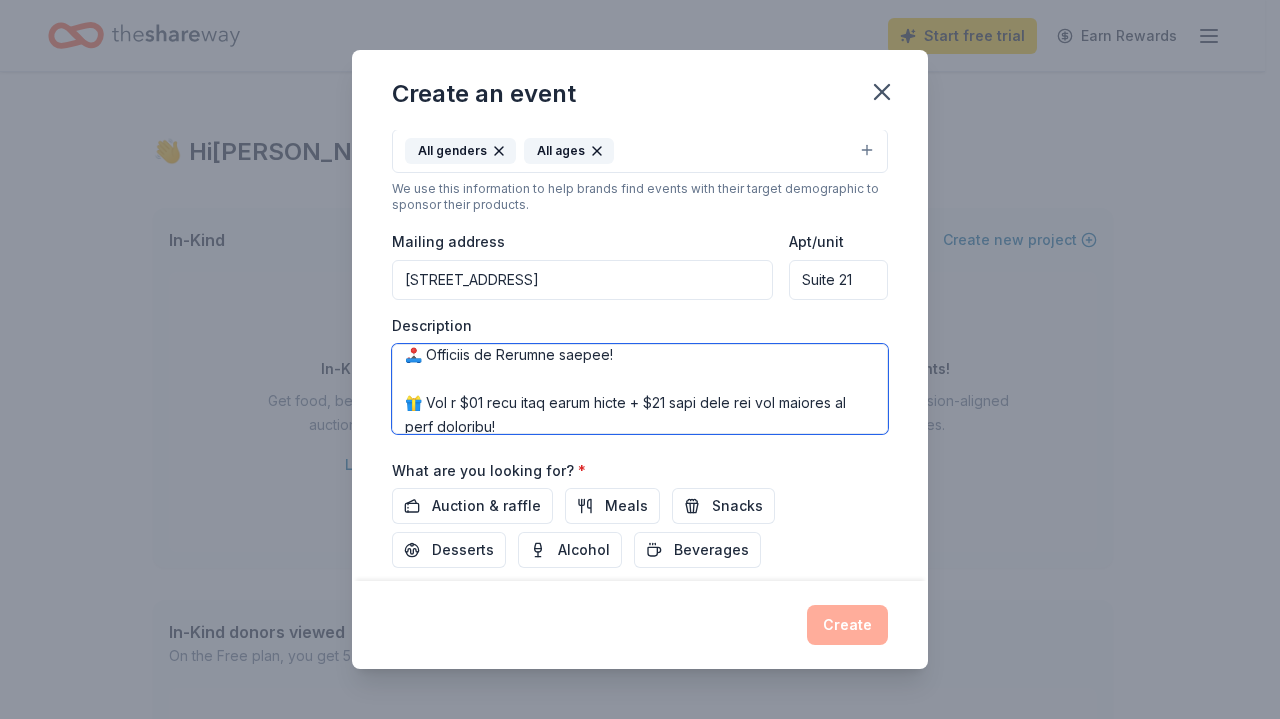 scroll, scrollTop: 448, scrollLeft: 0, axis: vertical 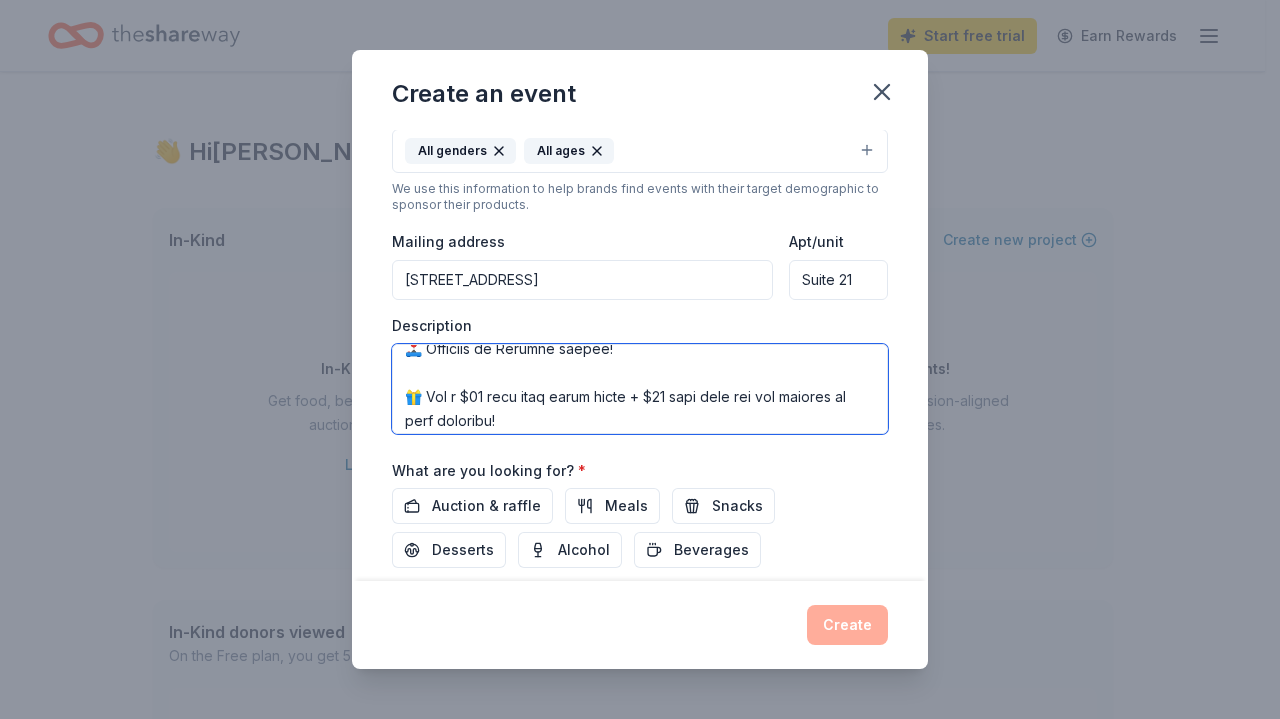 click at bounding box center [640, 389] 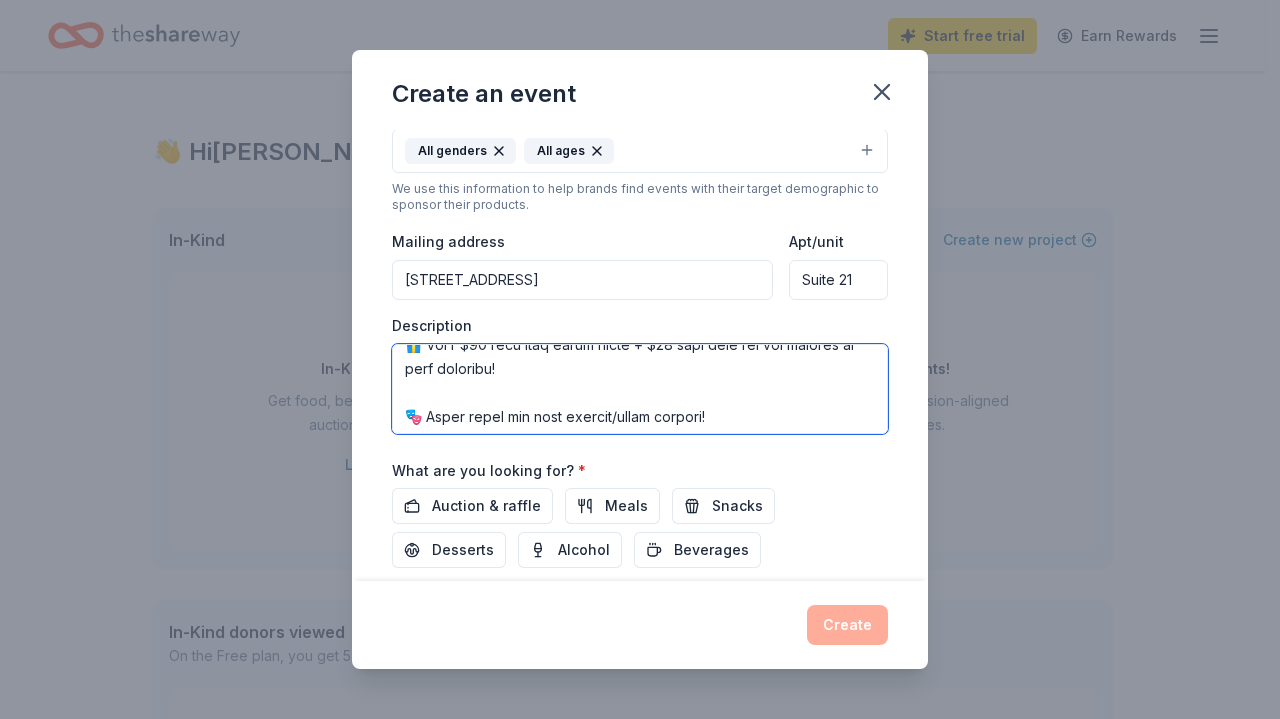 scroll, scrollTop: 481, scrollLeft: 0, axis: vertical 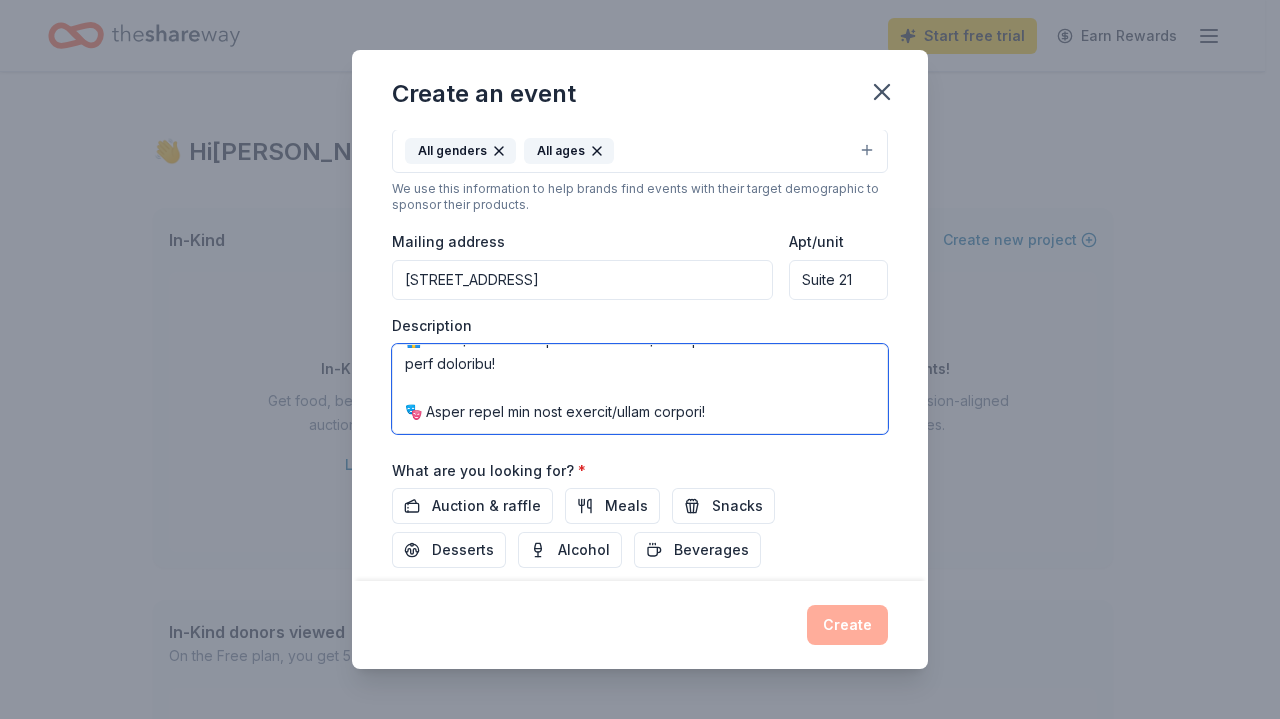click at bounding box center (640, 389) 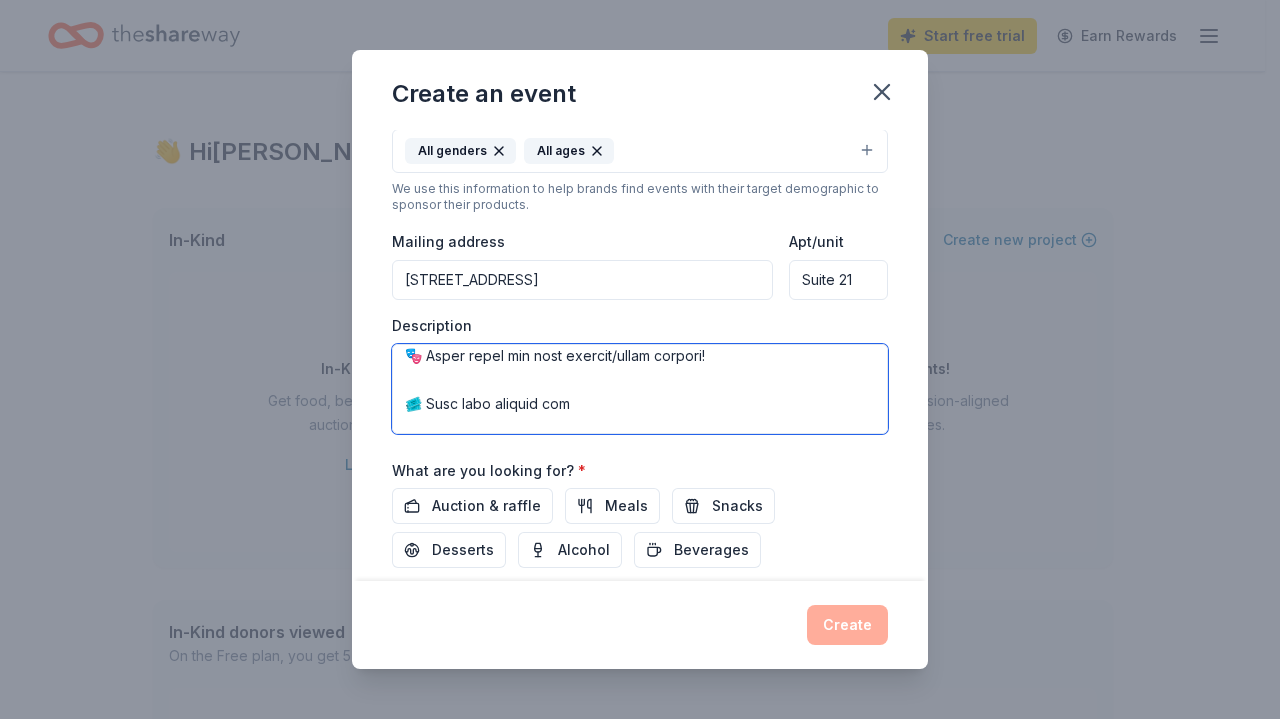 scroll, scrollTop: 514, scrollLeft: 0, axis: vertical 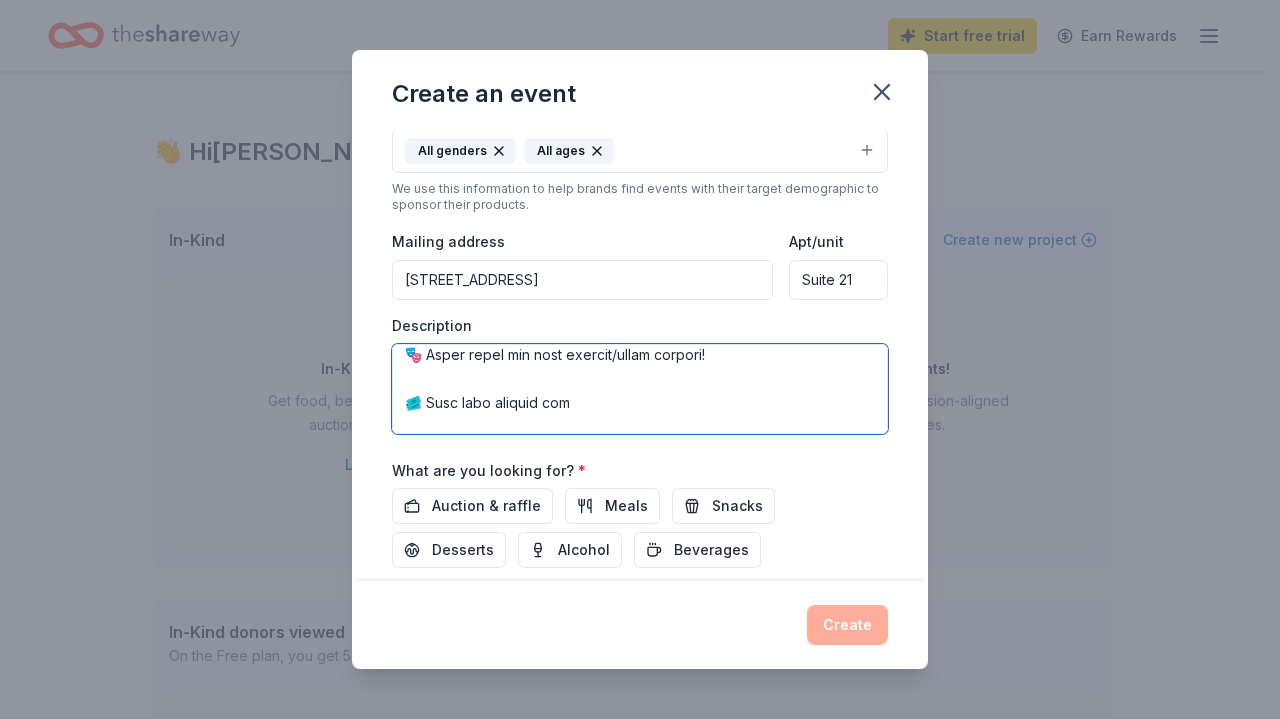 click at bounding box center (640, 389) 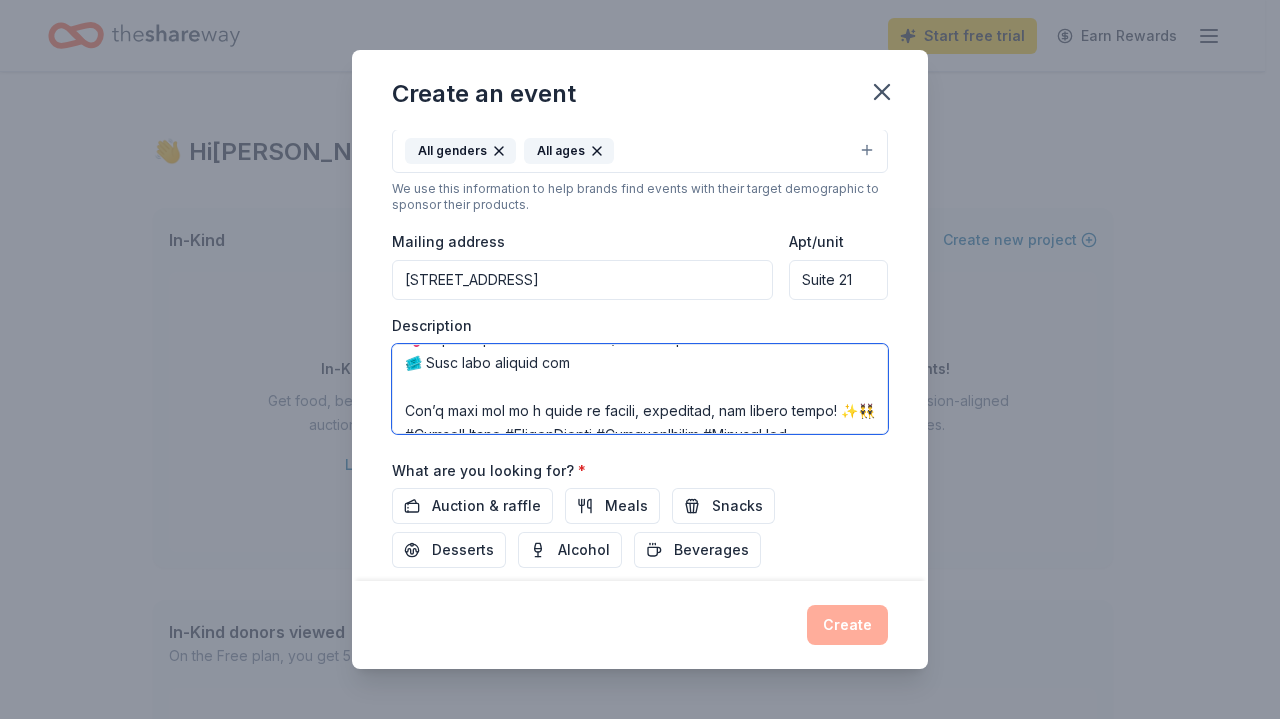 scroll, scrollTop: 532, scrollLeft: 0, axis: vertical 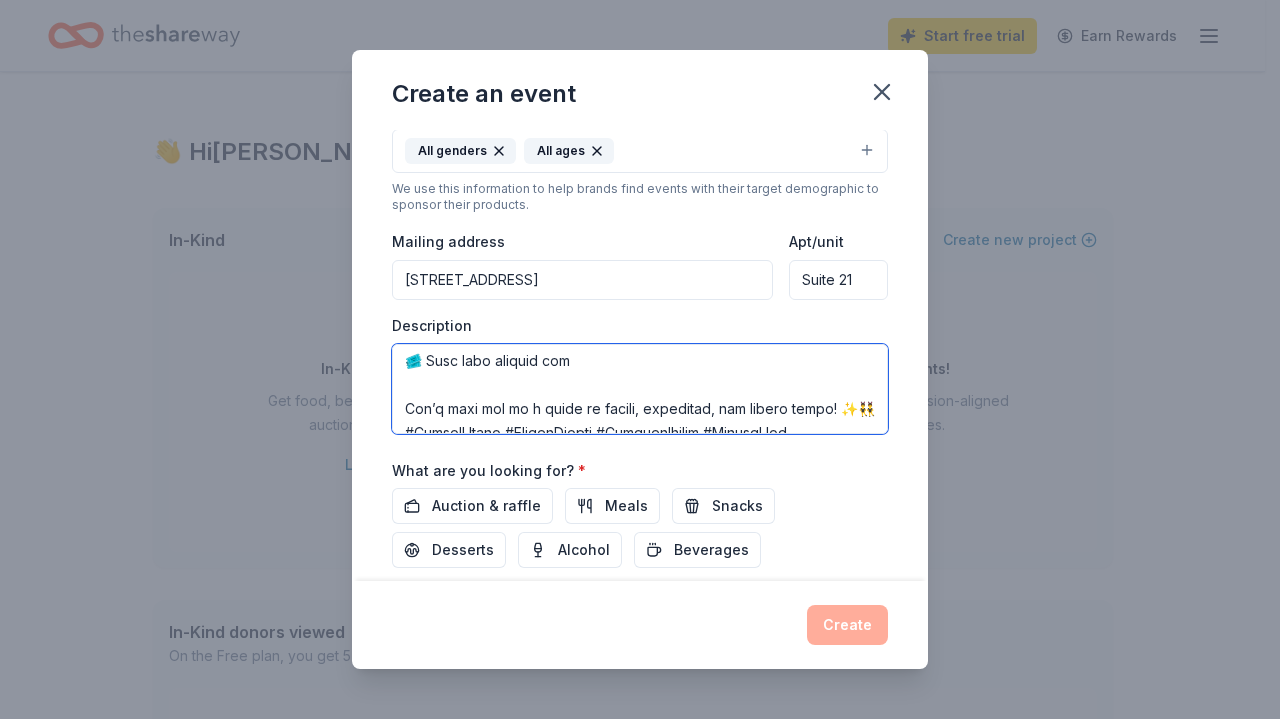 click at bounding box center [640, 389] 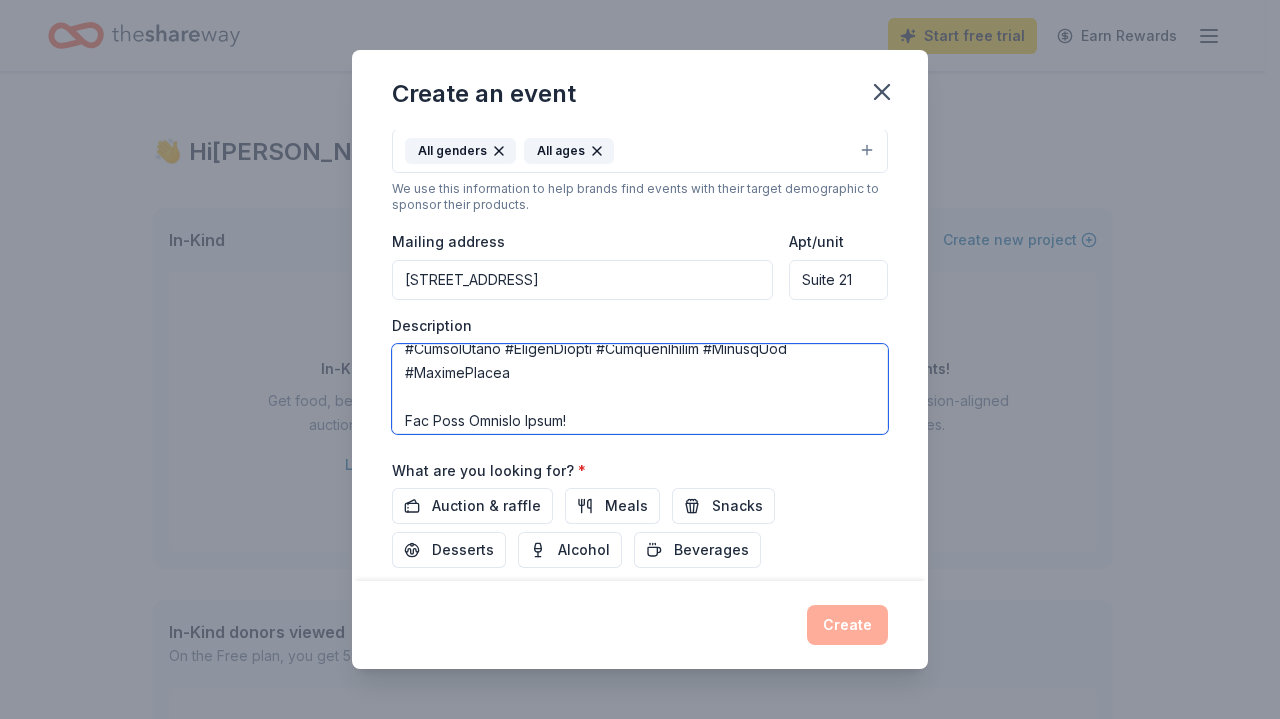 scroll, scrollTop: 600, scrollLeft: 0, axis: vertical 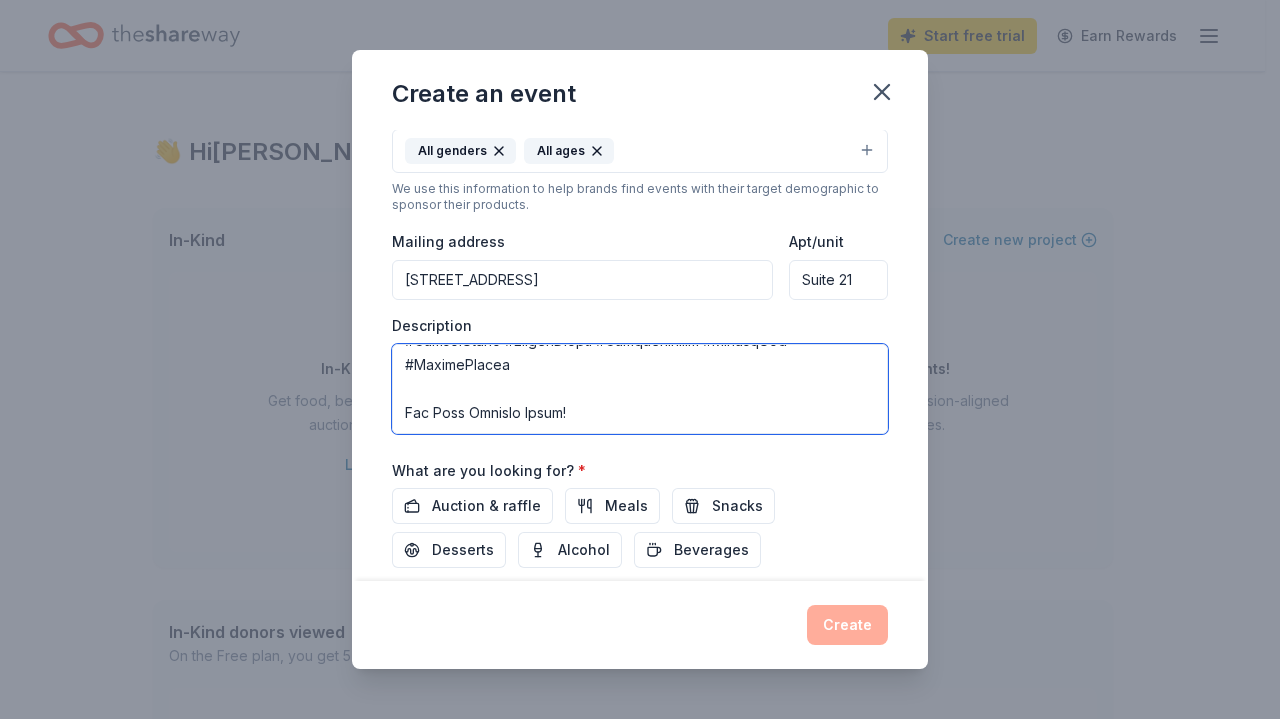 click at bounding box center [640, 389] 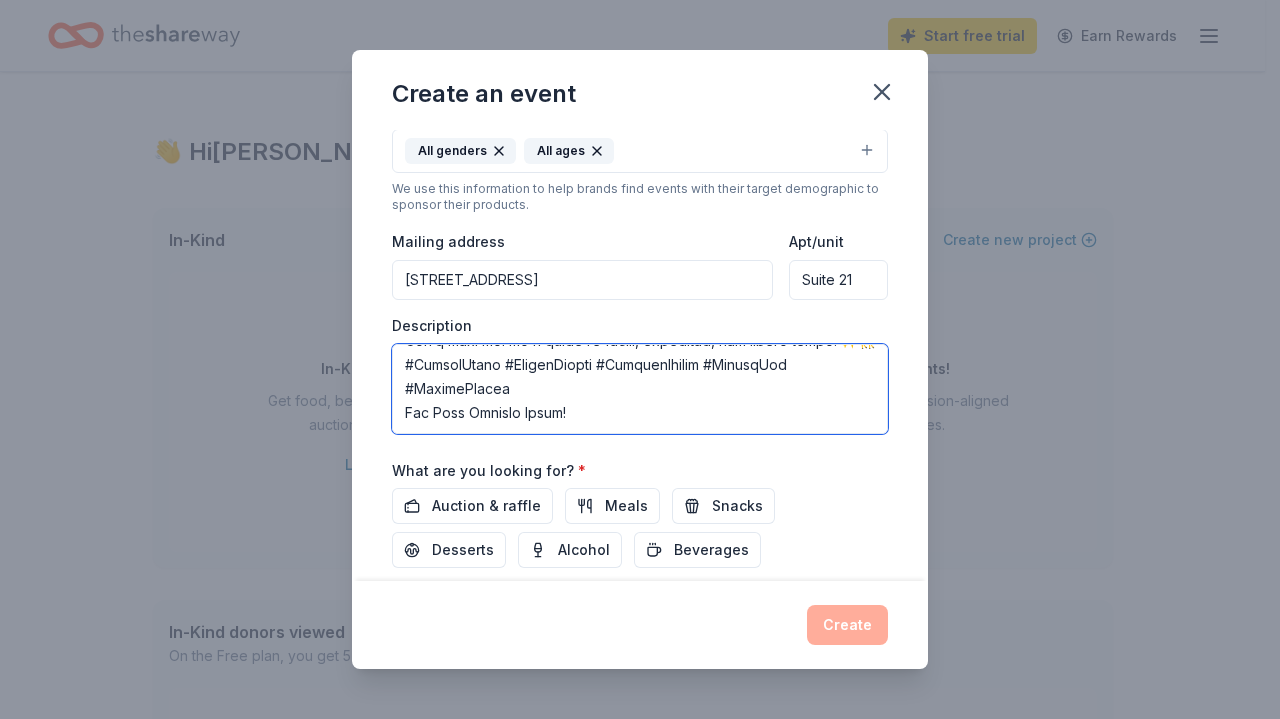scroll, scrollTop: 576, scrollLeft: 0, axis: vertical 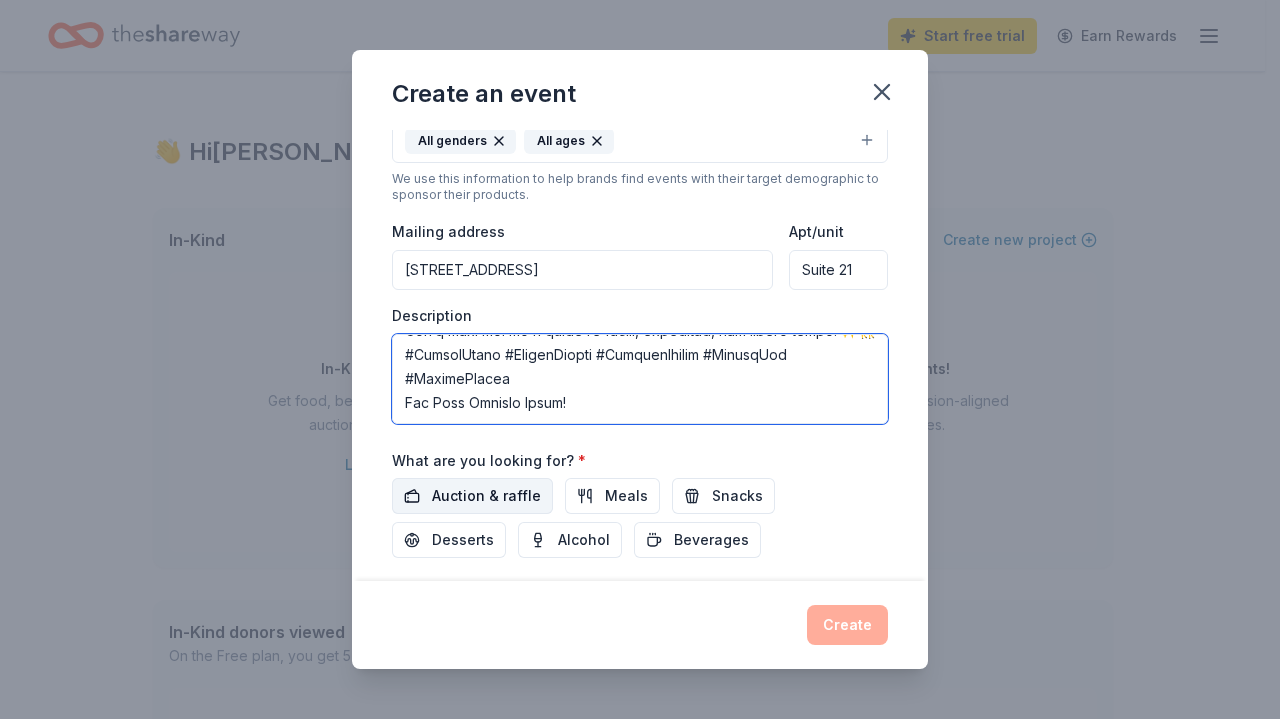 type on "Friends & Disney/Pixar Movies Trivia Night
6pm - 9pm on August 15th, 2025 at 1503 Clement St, Joliet, IL
🎬✨ Think you know the name of the main character in Toy Story or the name of Ross and Monica’s father?
Put your Disney, Pixar and Friends knowledge to the test at Trivia Night – fun for the whole family! Appetizers, desserts, cash bar, prizes, raffles, and more! 🎉
📅 Friday, August 15th
📍 Croatian Cultural Club – 1503 Clement St, Joliet, IL
🚗 Free onsite parking
🎟️ $10 in advance | $15 at the door
🕕 Doors open at 6:00 PM
Snacks, raffles, giveaways, swag, and more!
🍿 Appetizers & desserts
🍸 Cash bar
🏆 Prizes + raffles + costume contest!
🧠 Trivia Lineup:
6:30 PM – Disney/Pixar Movies
🕹️ Followed by Friends trivia!
🎁 Win a $10 gift card every round + $25 gift card for top scorers in each category!
🎭 Bonus prize for best costume/group costume!
🎟️ Grab your tickets now
Don’t miss out on a night of laughs, nostalgia, and trivia magic! ✨👯‍♂️ #TriviaNight #DisneyTrivia #FriendsTrivia #FamilyFun #JolietEvents
Get..." 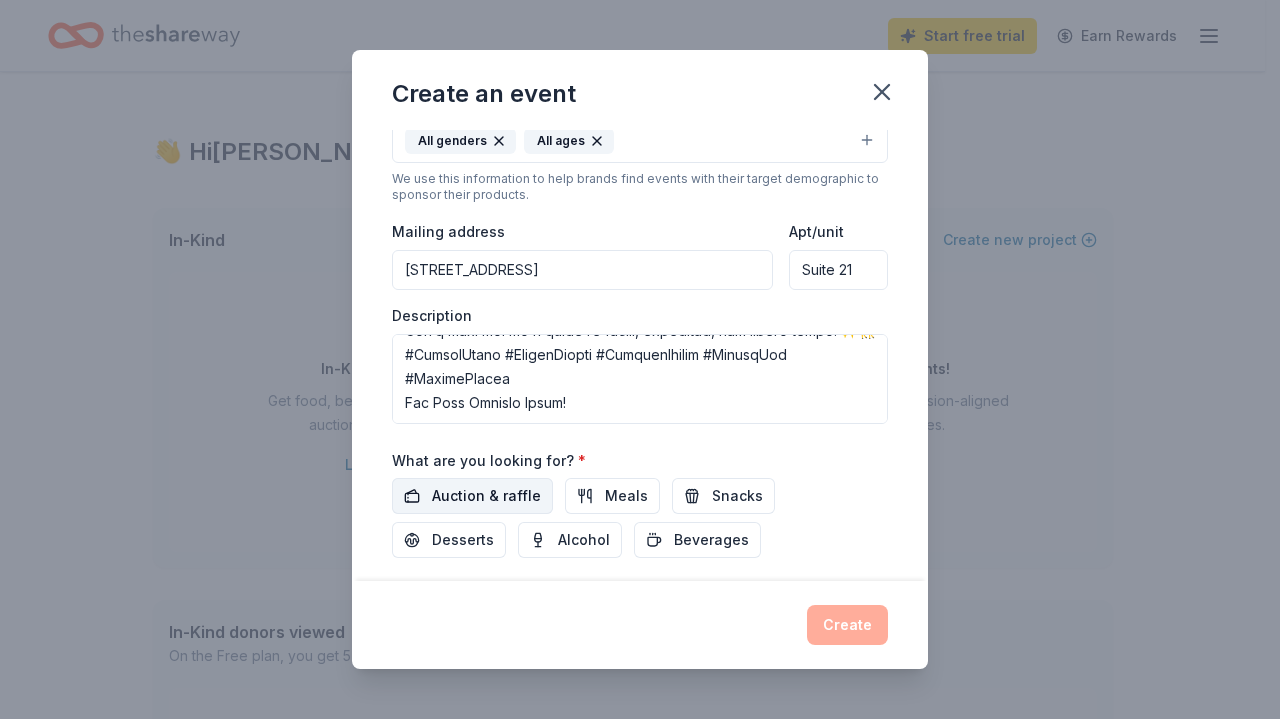click on "Auction & raffle" at bounding box center [486, 496] 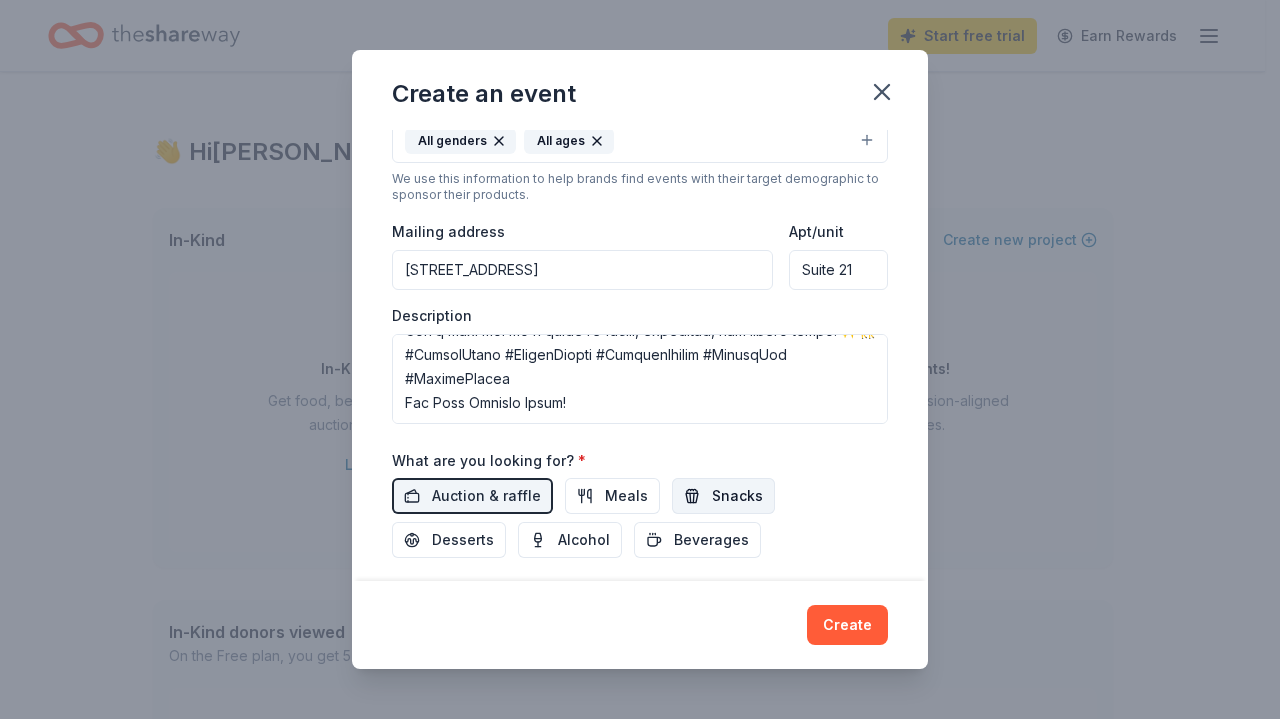 click on "Snacks" at bounding box center [737, 496] 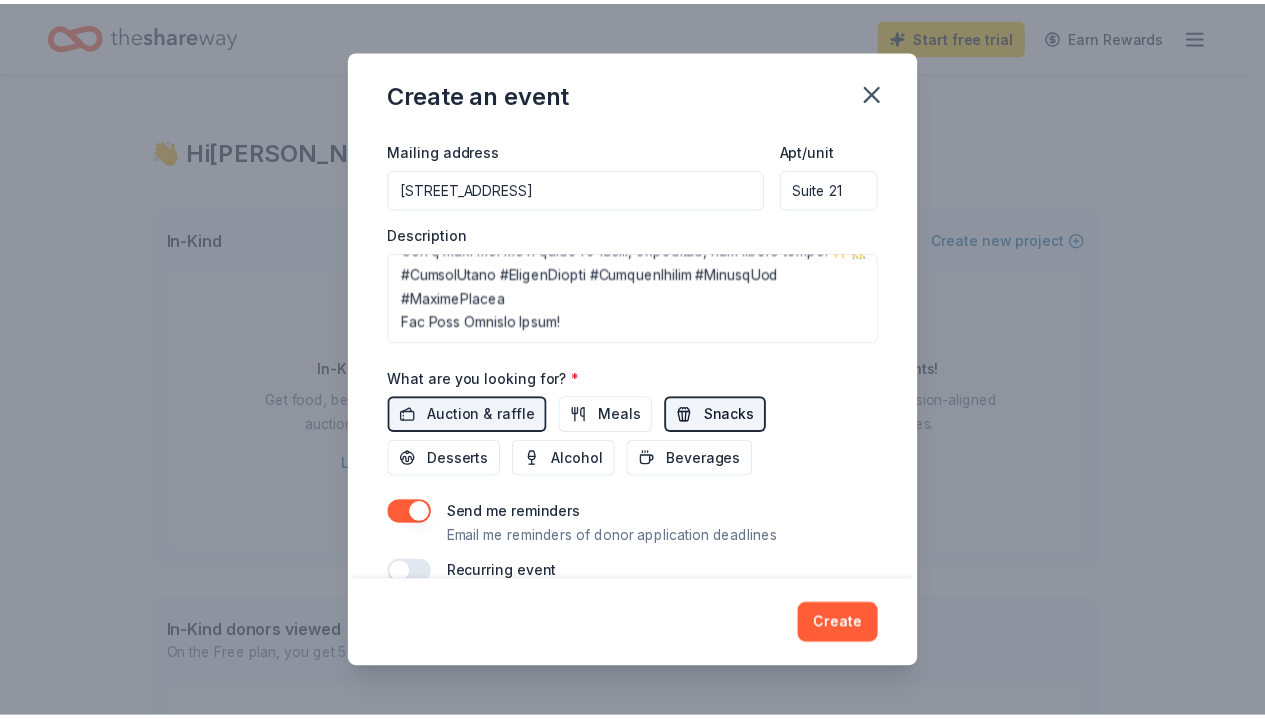 scroll, scrollTop: 503, scrollLeft: 0, axis: vertical 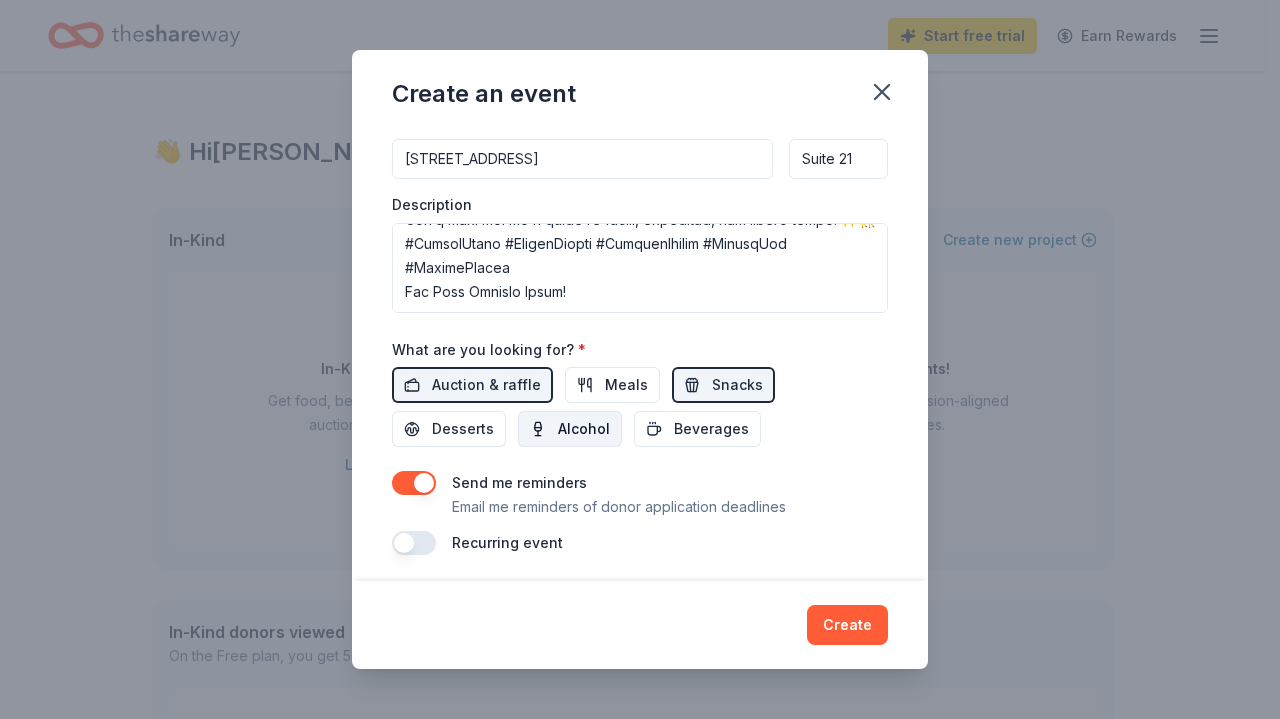 click on "Alcohol" at bounding box center [570, 429] 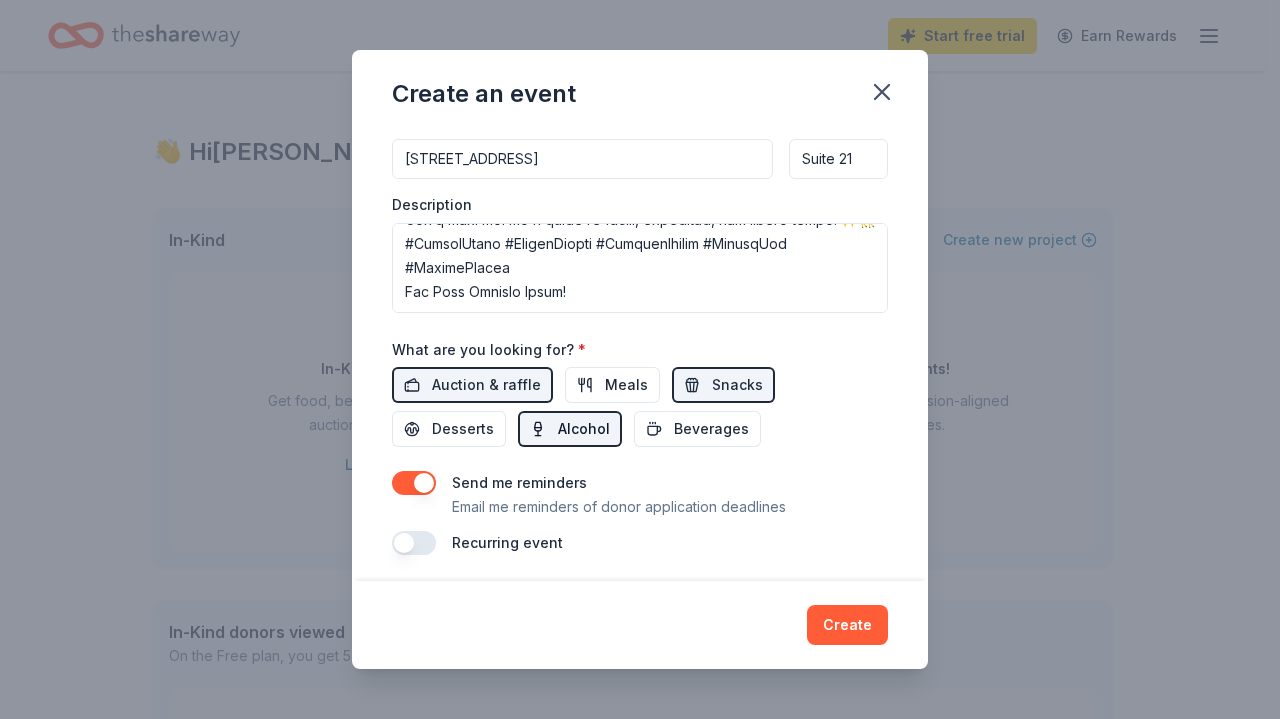 click on "Alcohol" at bounding box center (584, 429) 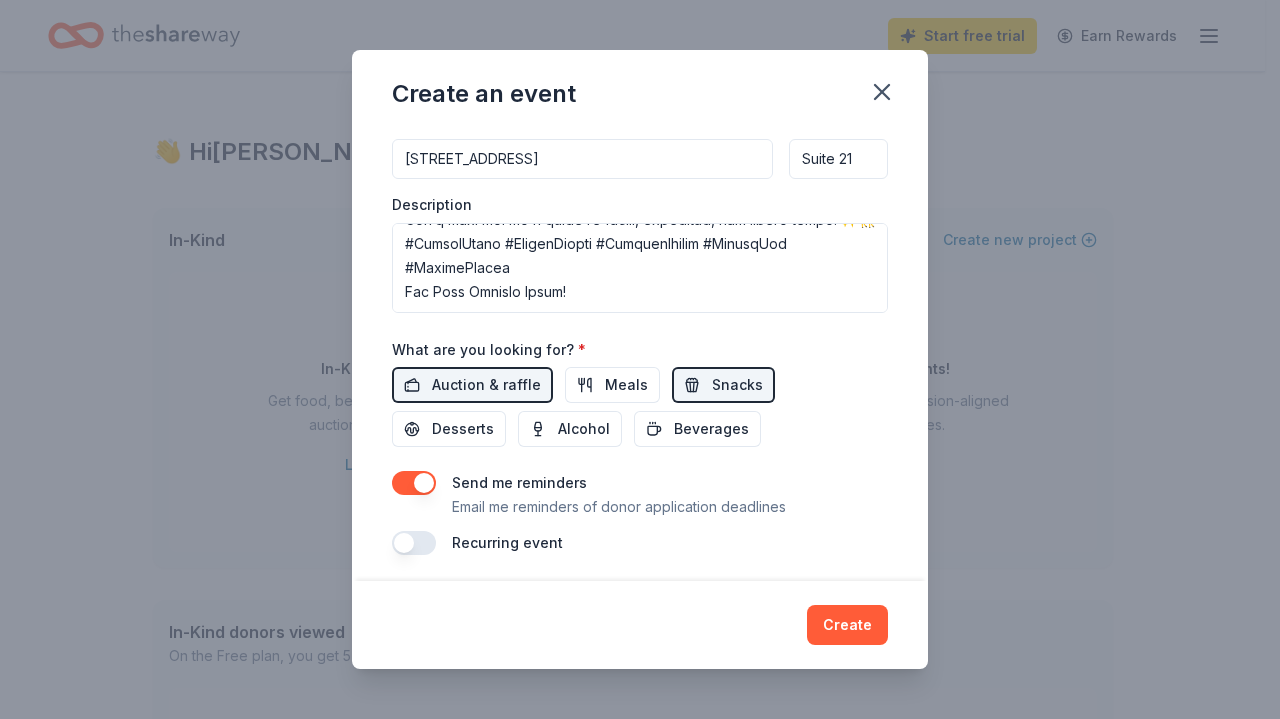click on "Auction & raffle Meals Snacks Desserts Alcohol Beverages" at bounding box center (640, 407) 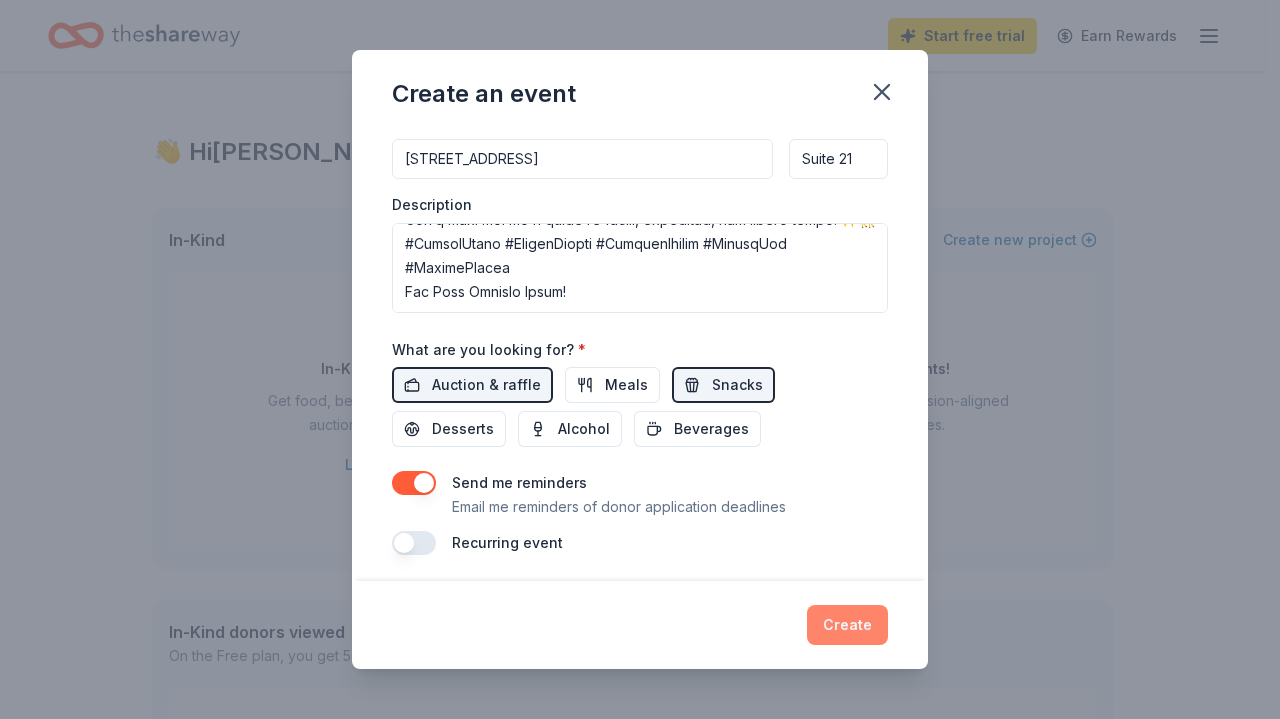 click on "Create" at bounding box center (847, 625) 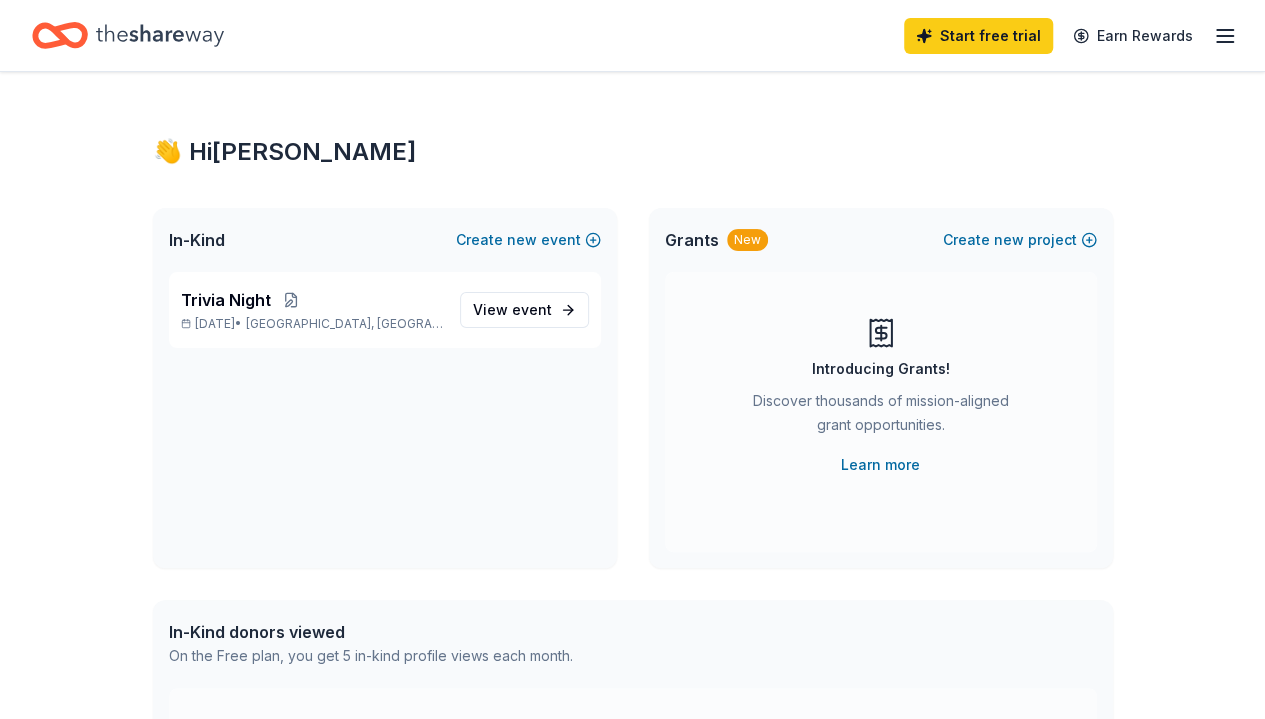 scroll, scrollTop: 0, scrollLeft: 0, axis: both 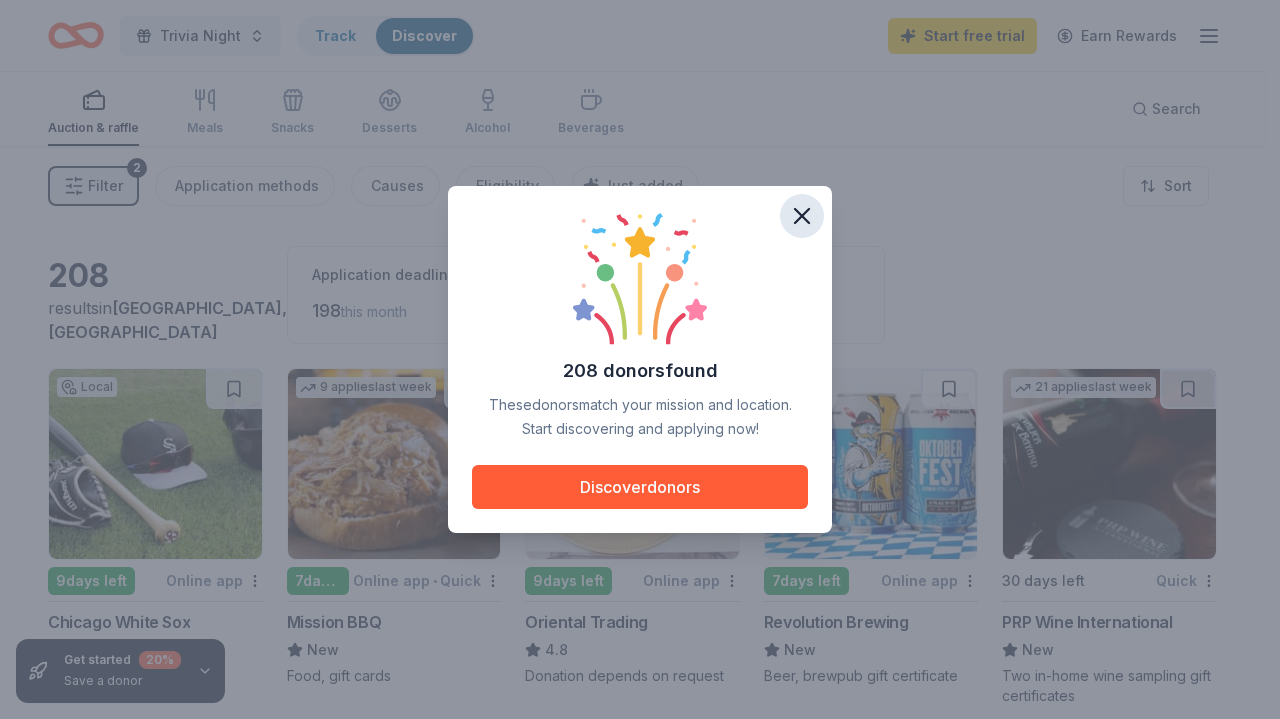 click 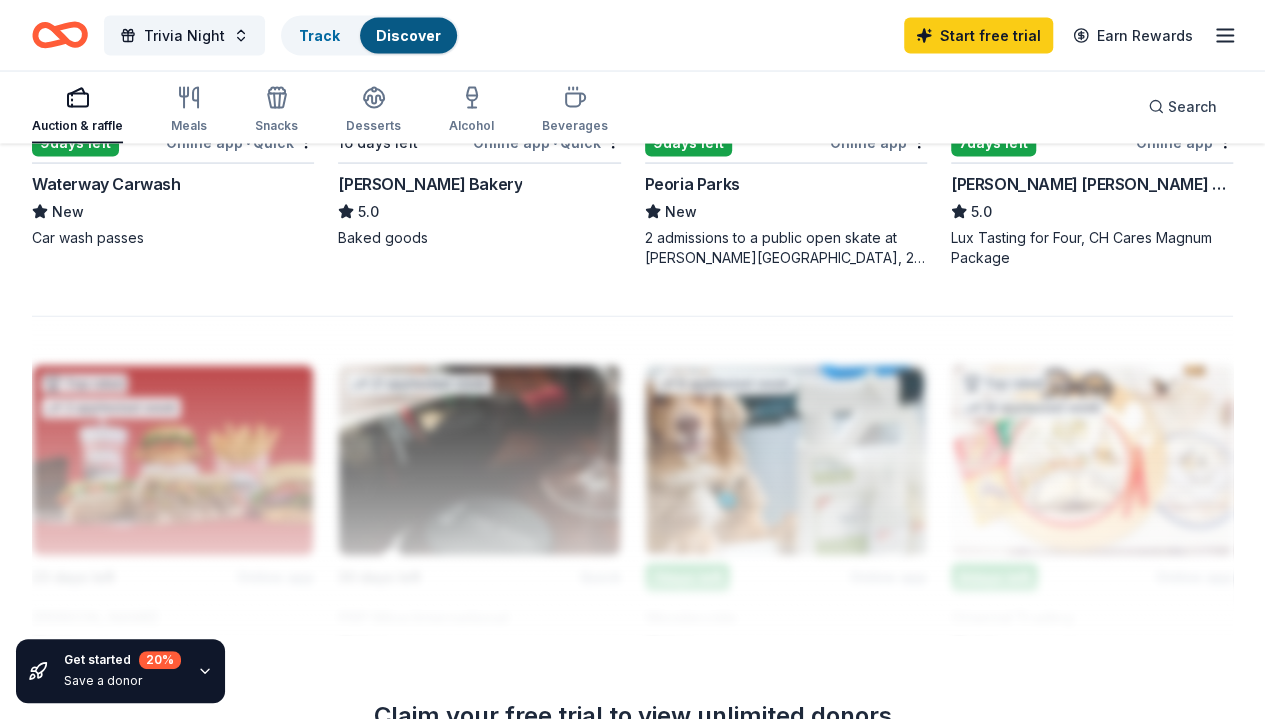 scroll, scrollTop: 1952, scrollLeft: 0, axis: vertical 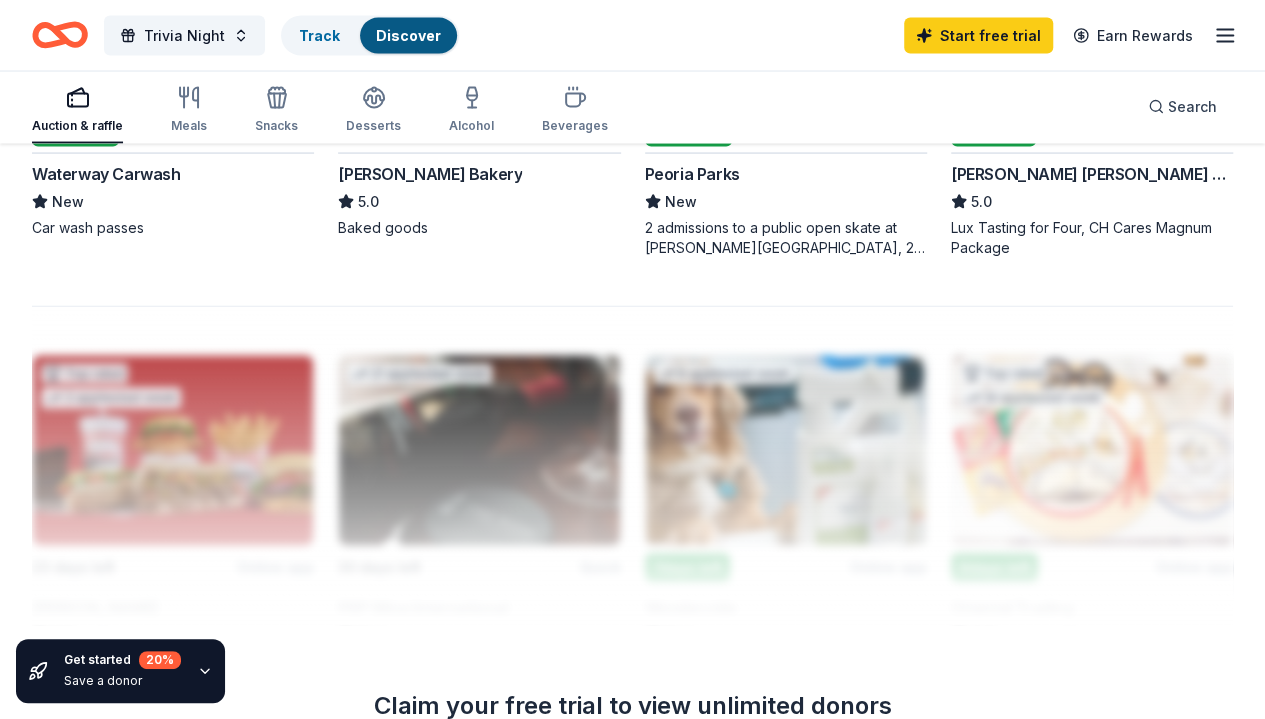 click 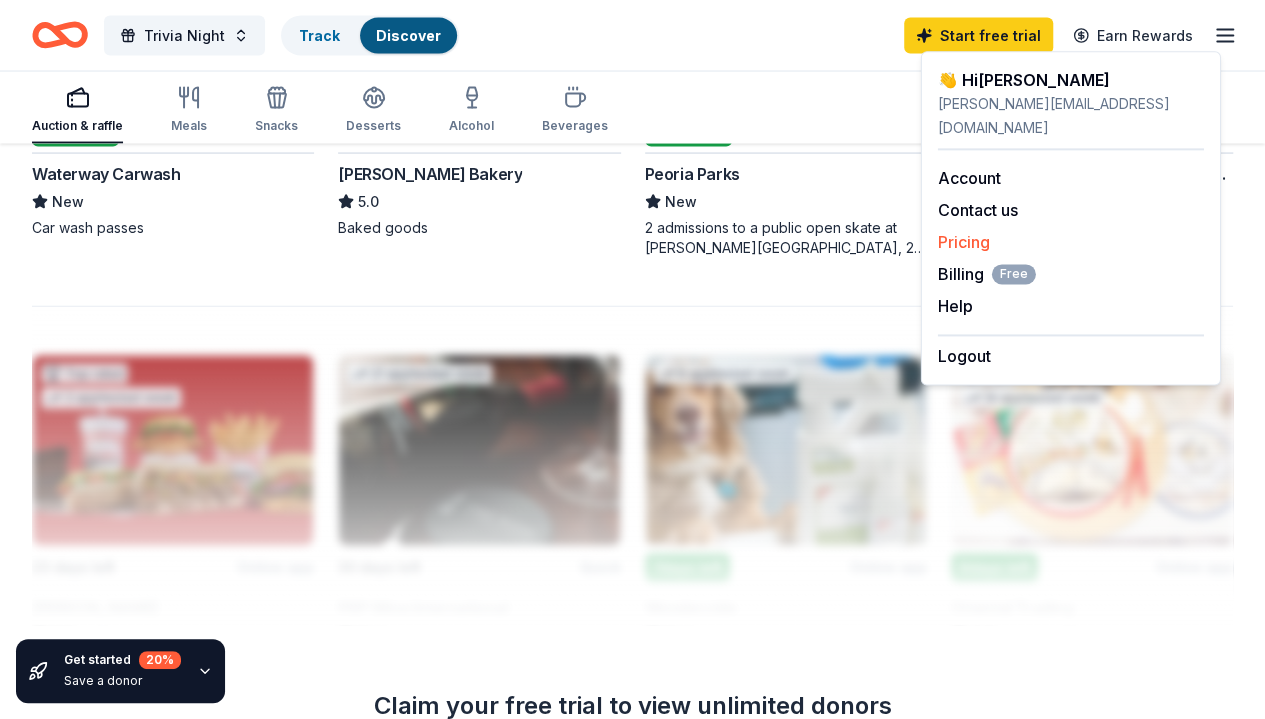 click on "Pricing" at bounding box center (964, 242) 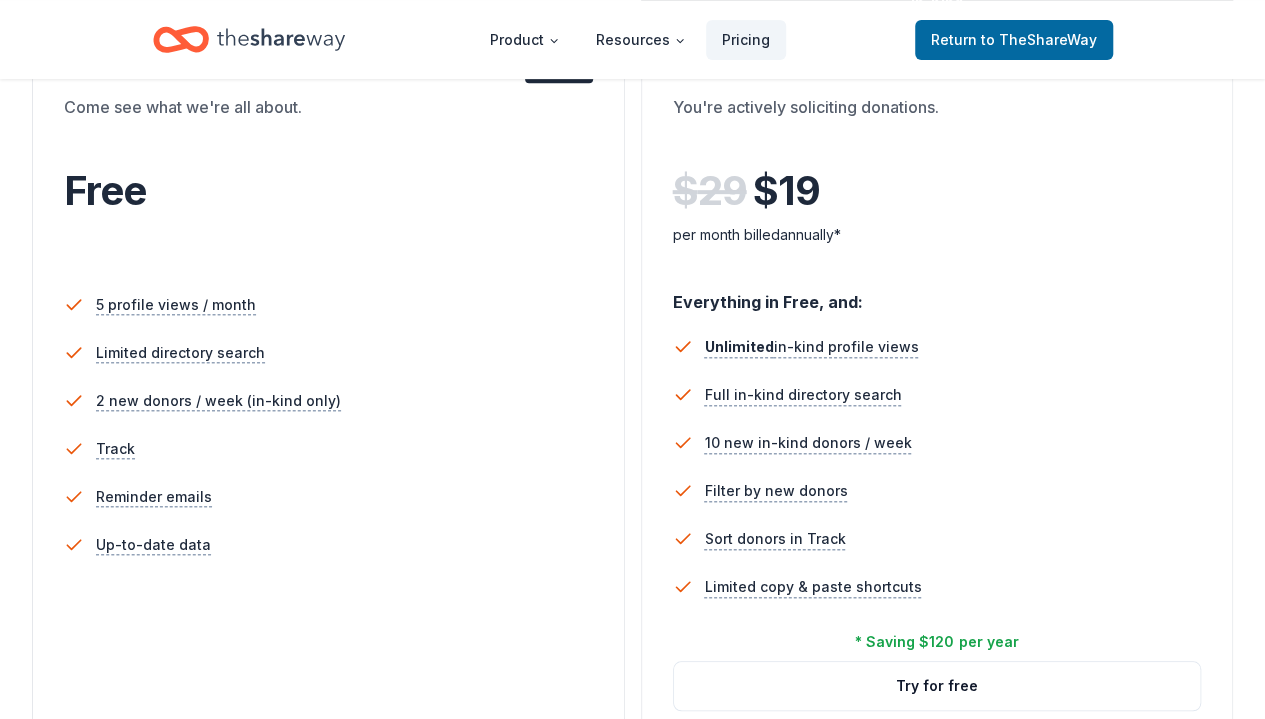 scroll, scrollTop: 415, scrollLeft: 0, axis: vertical 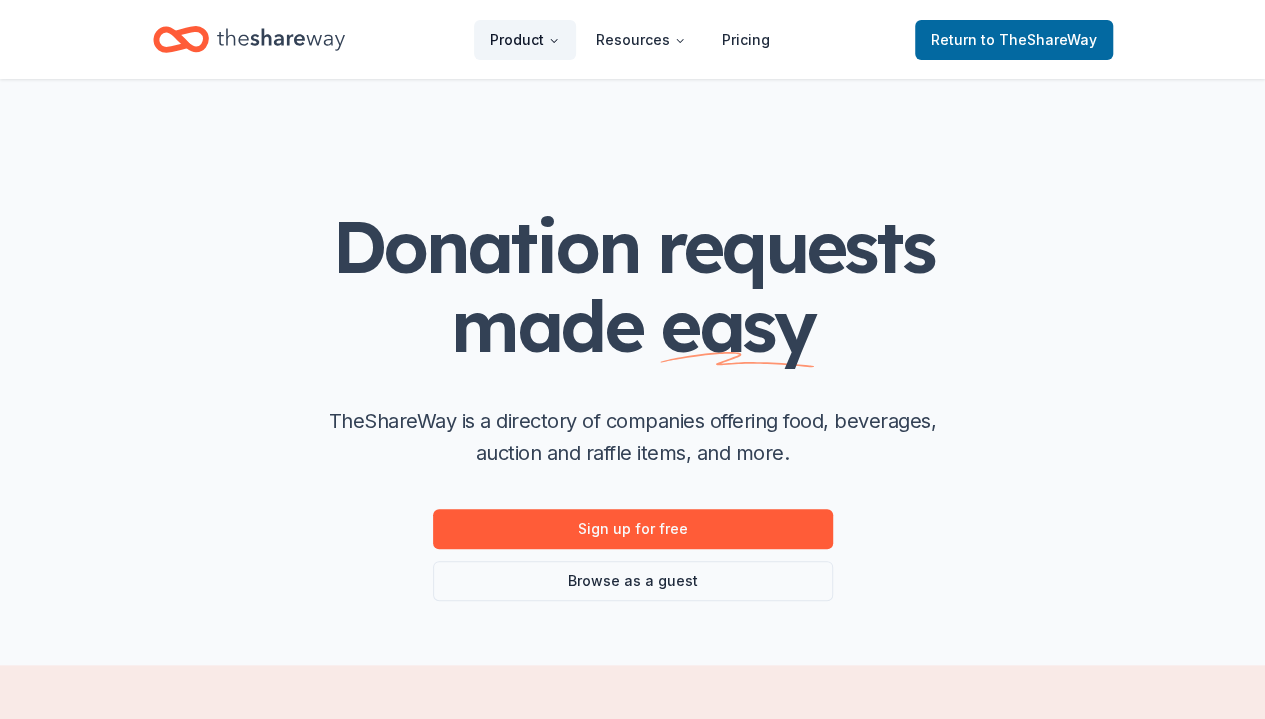 click on "Product" at bounding box center (525, 40) 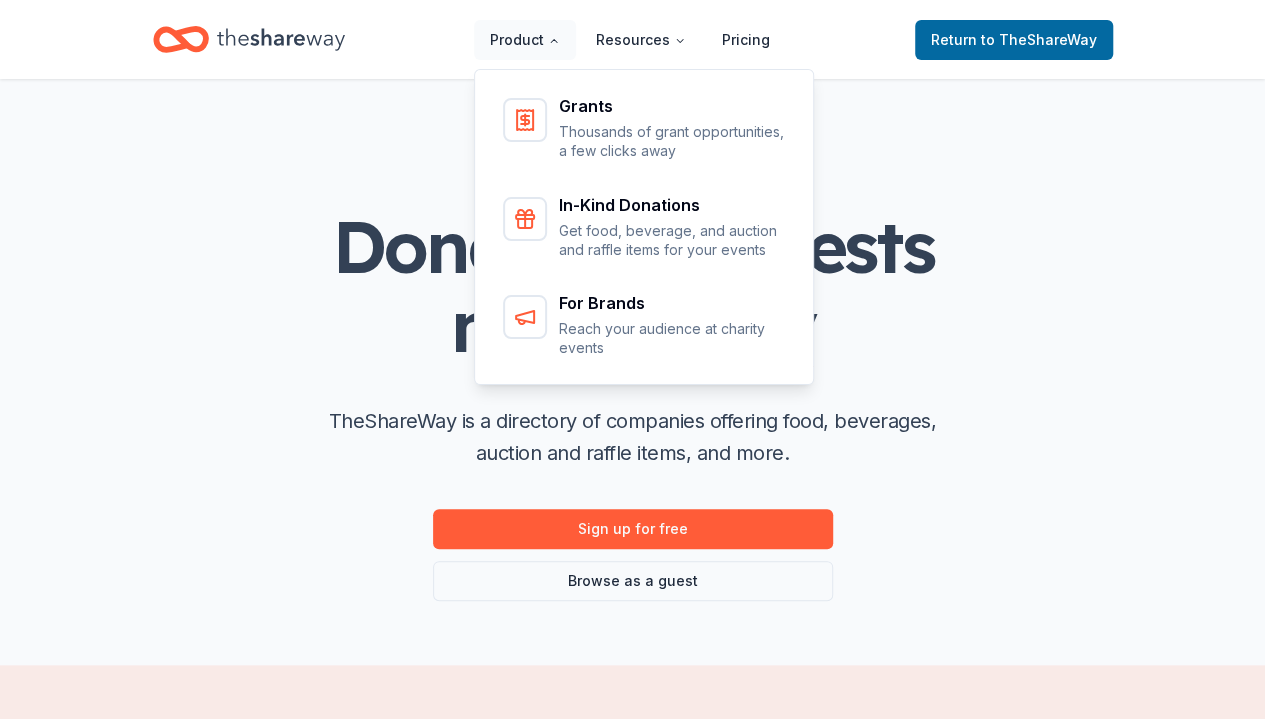 click on "Donation requests made   easy TheShareWay is a directory of companies offering food, beverages, auction and raffle items, and more. Sign up for free Browse as a guest" at bounding box center (633, 372) 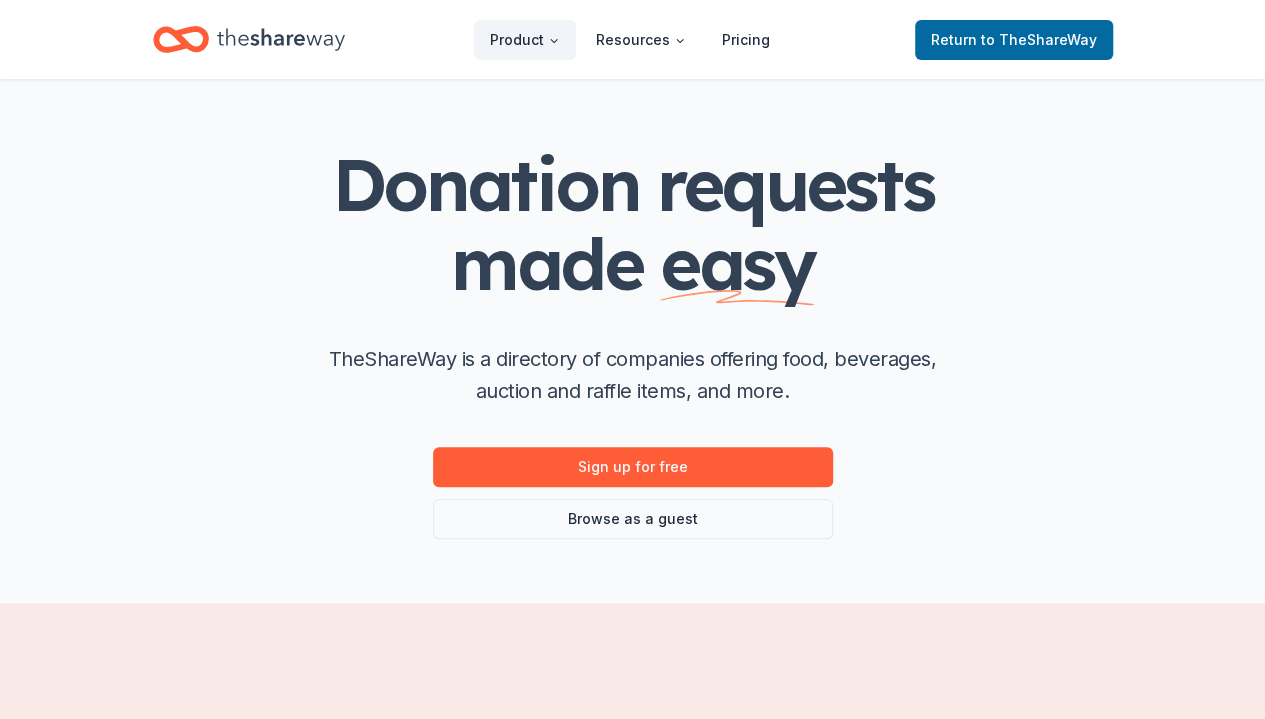 scroll, scrollTop: 0, scrollLeft: 0, axis: both 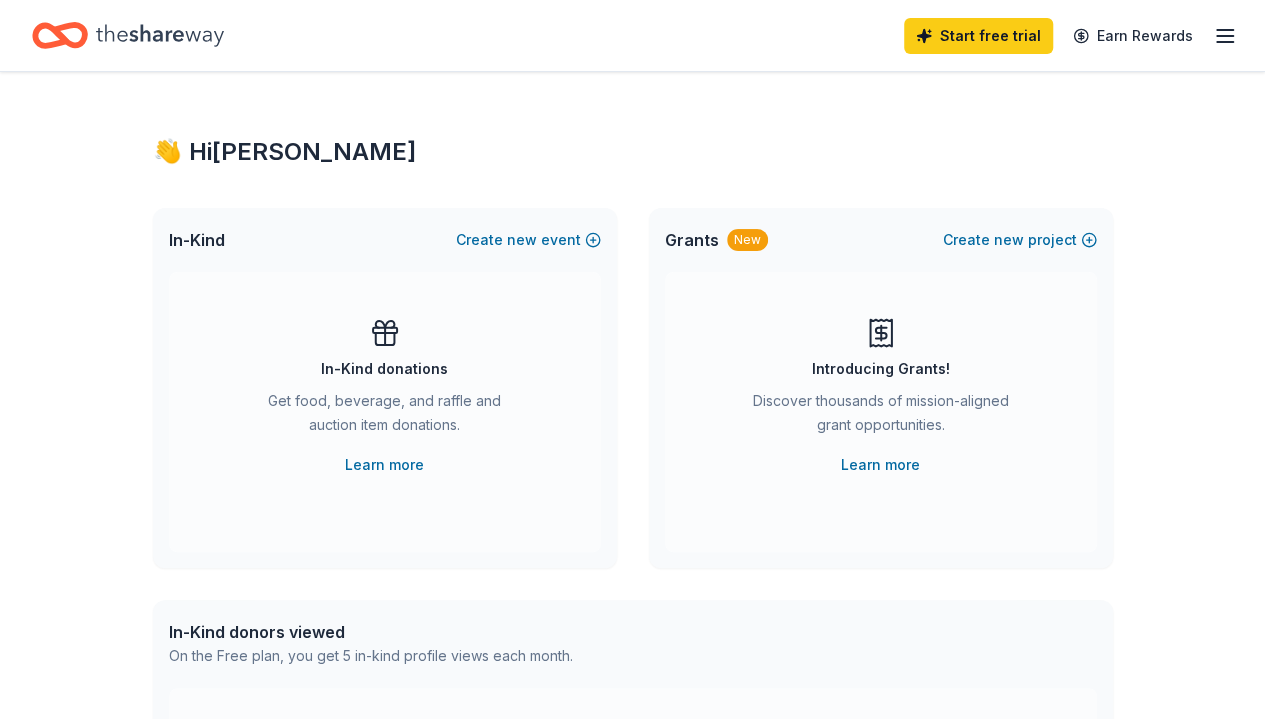 click 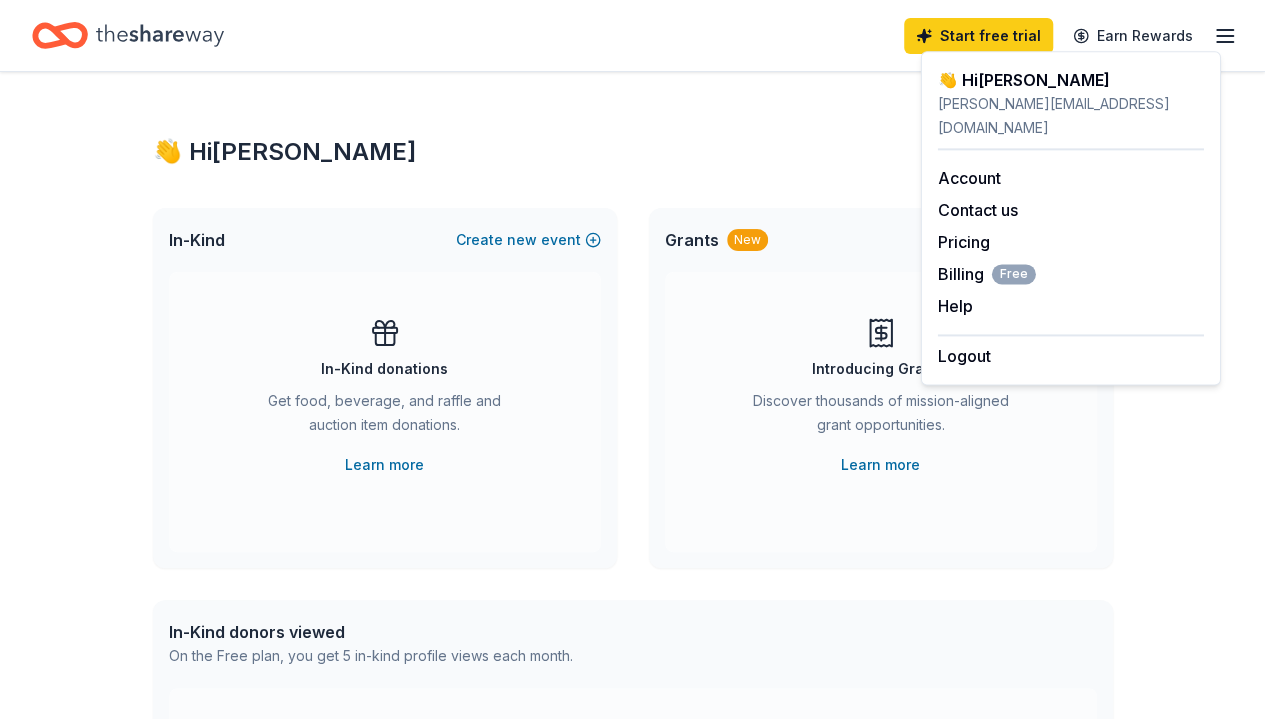 click on "[PERSON_NAME][EMAIL_ADDRESS][DOMAIN_NAME]" at bounding box center [1071, 116] 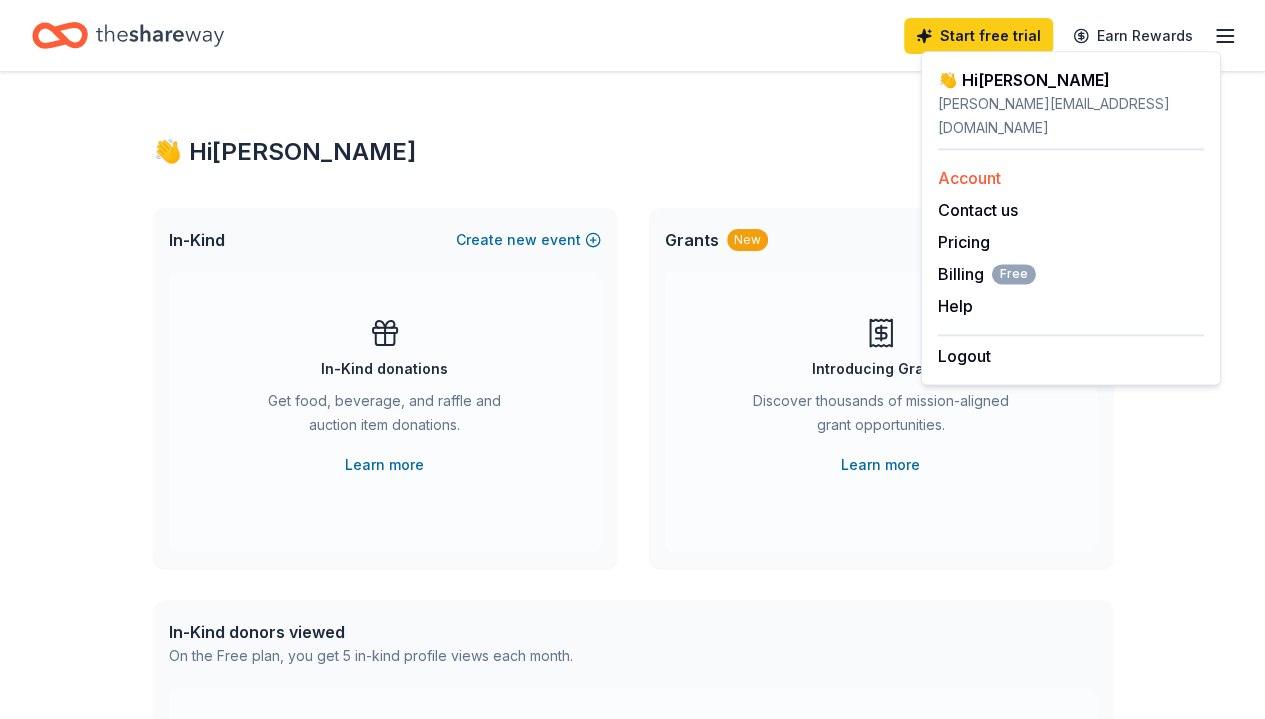 click on "Account" at bounding box center [969, 178] 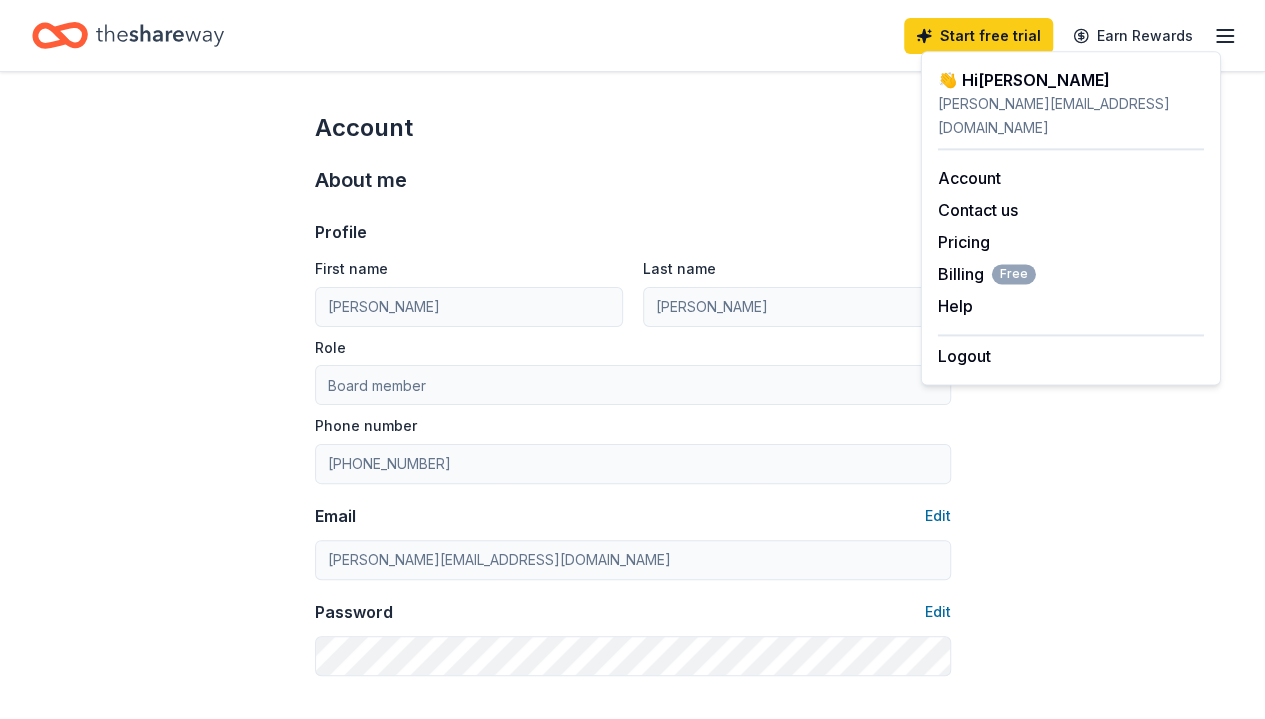click on "jeni@thekittysquad.com" at bounding box center (1071, 116) 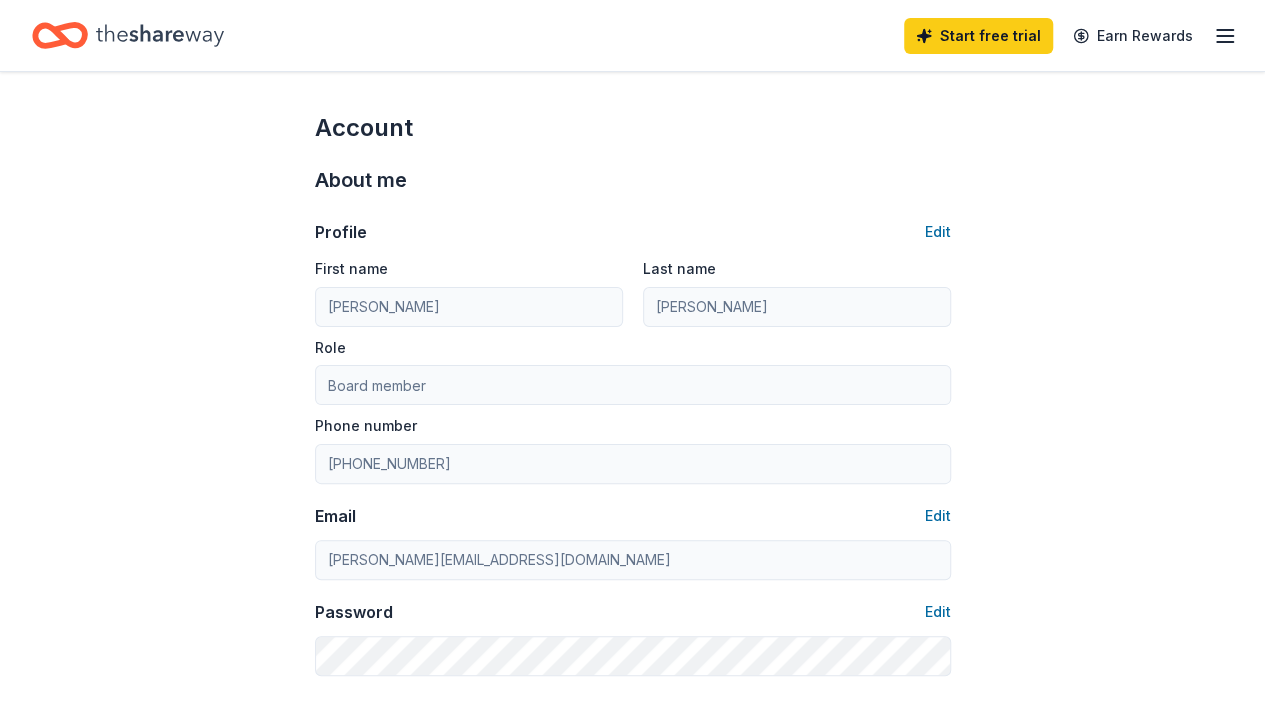 click 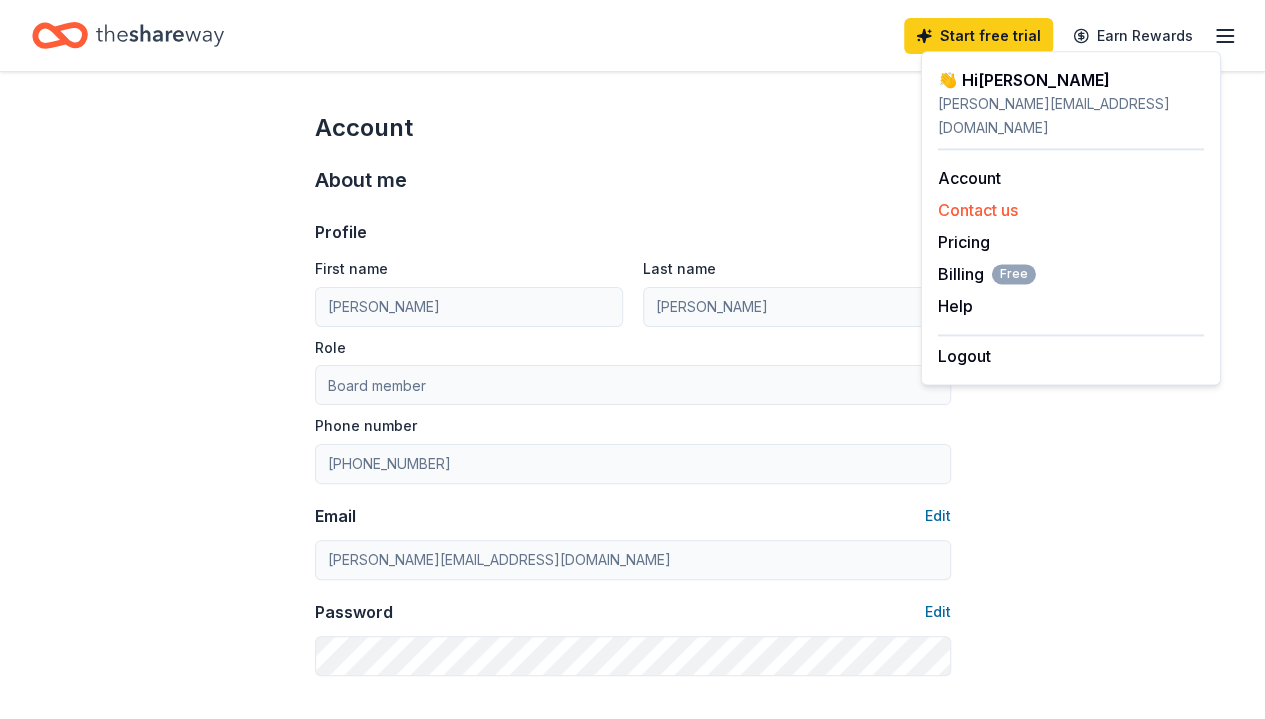 click on "Contact us" at bounding box center [978, 210] 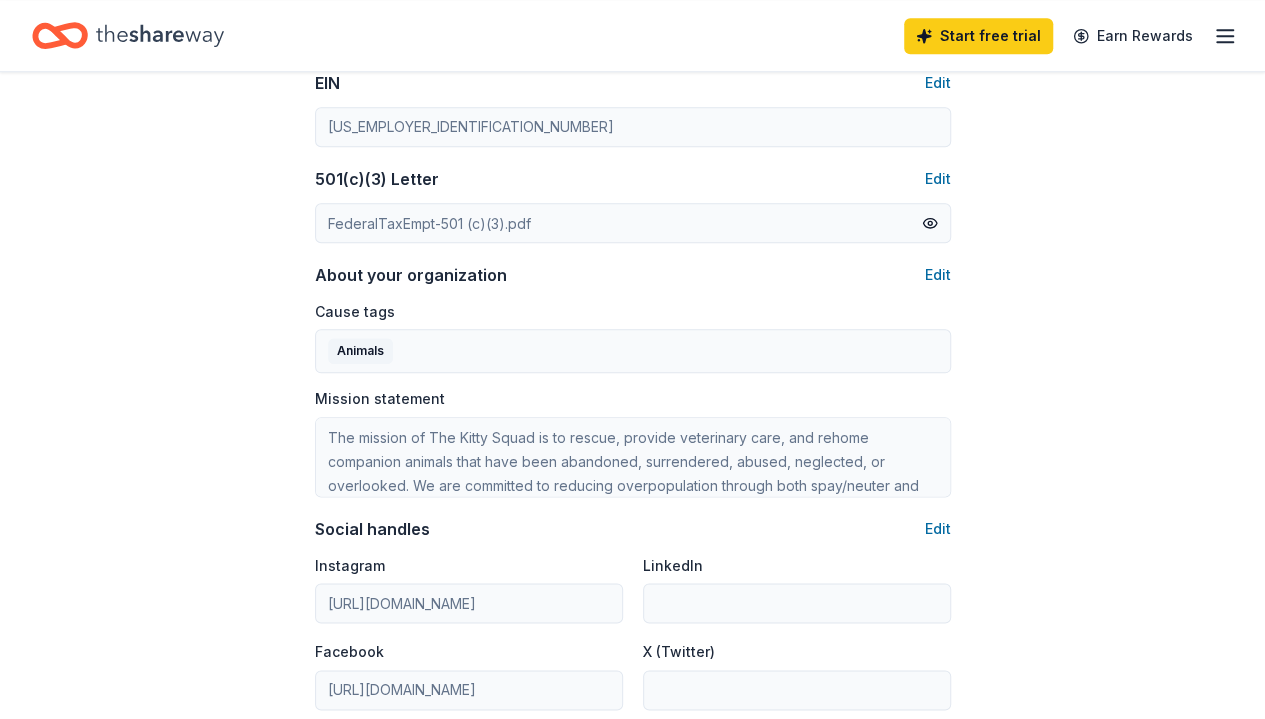 scroll, scrollTop: 1278, scrollLeft: 0, axis: vertical 